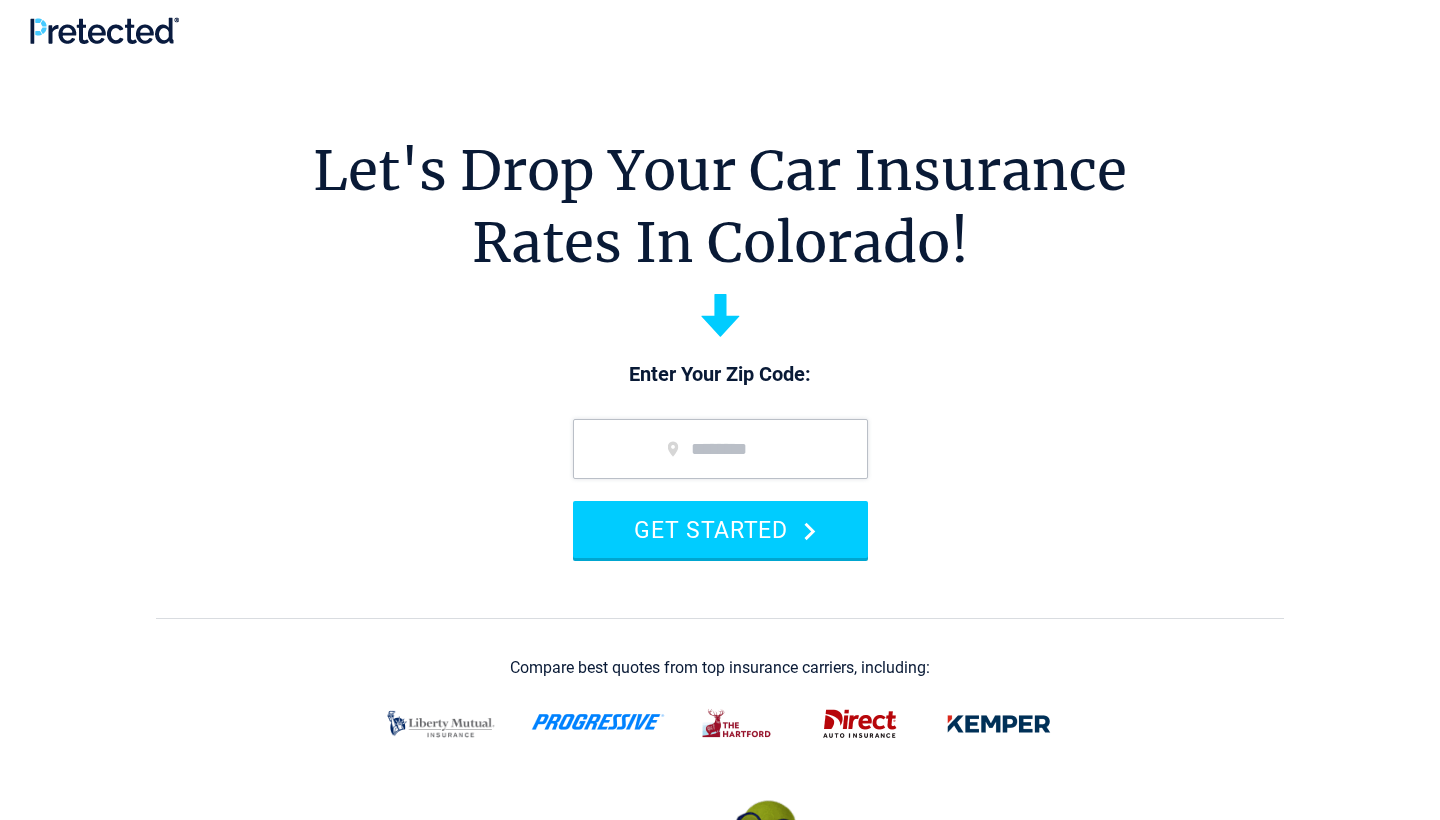 scroll, scrollTop: 0, scrollLeft: 0, axis: both 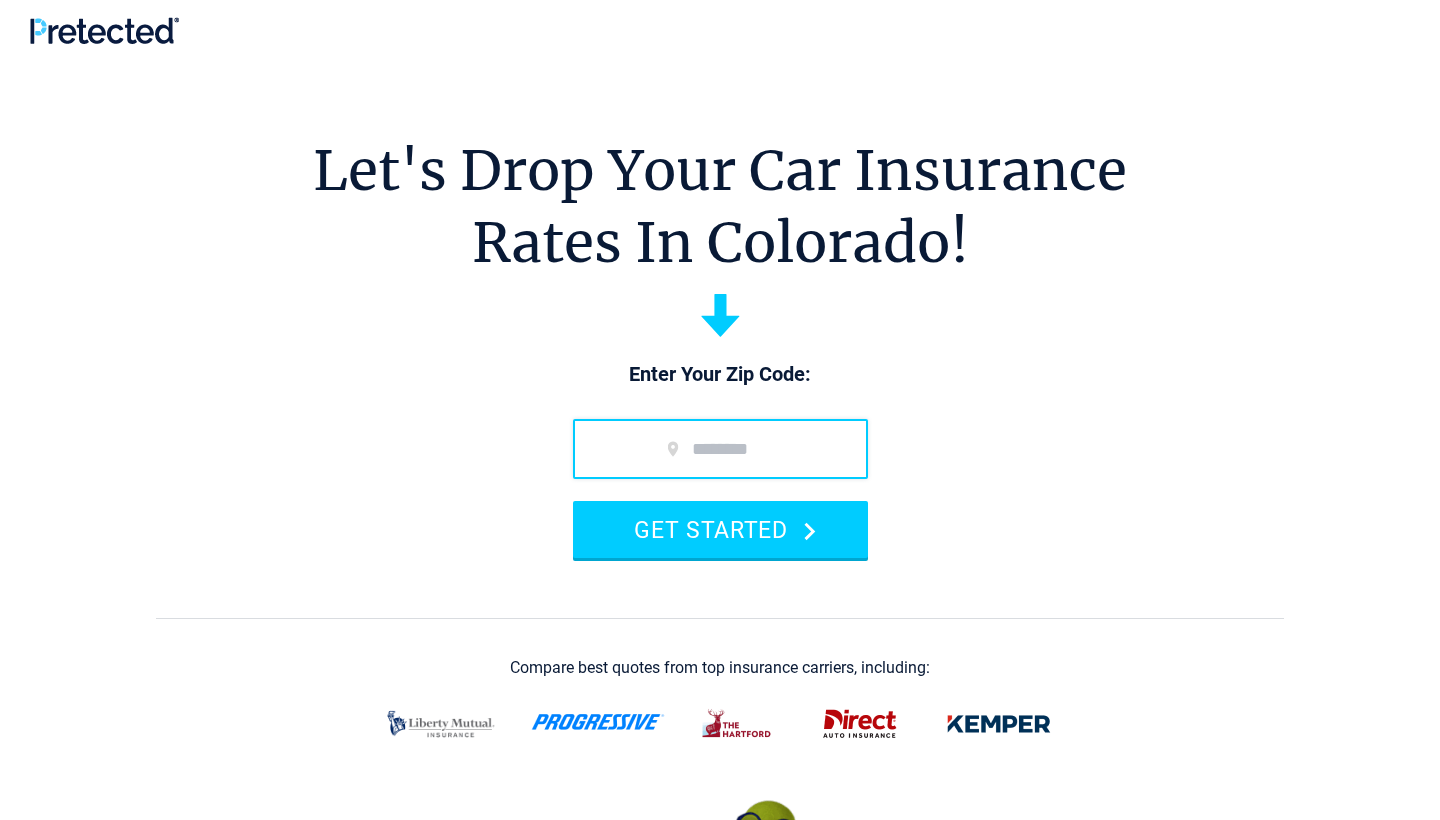 click at bounding box center [720, 449] 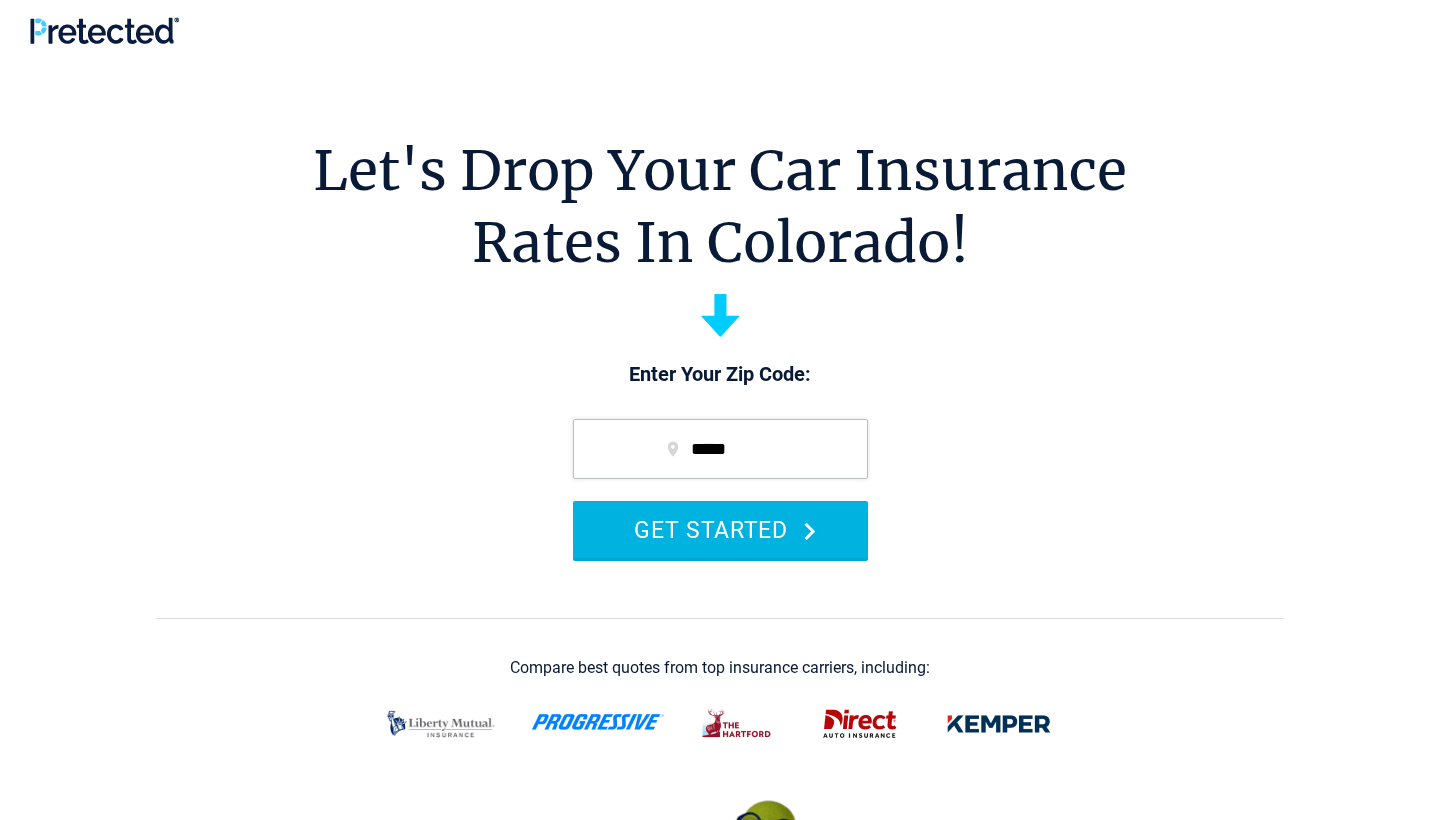 type on "*****" 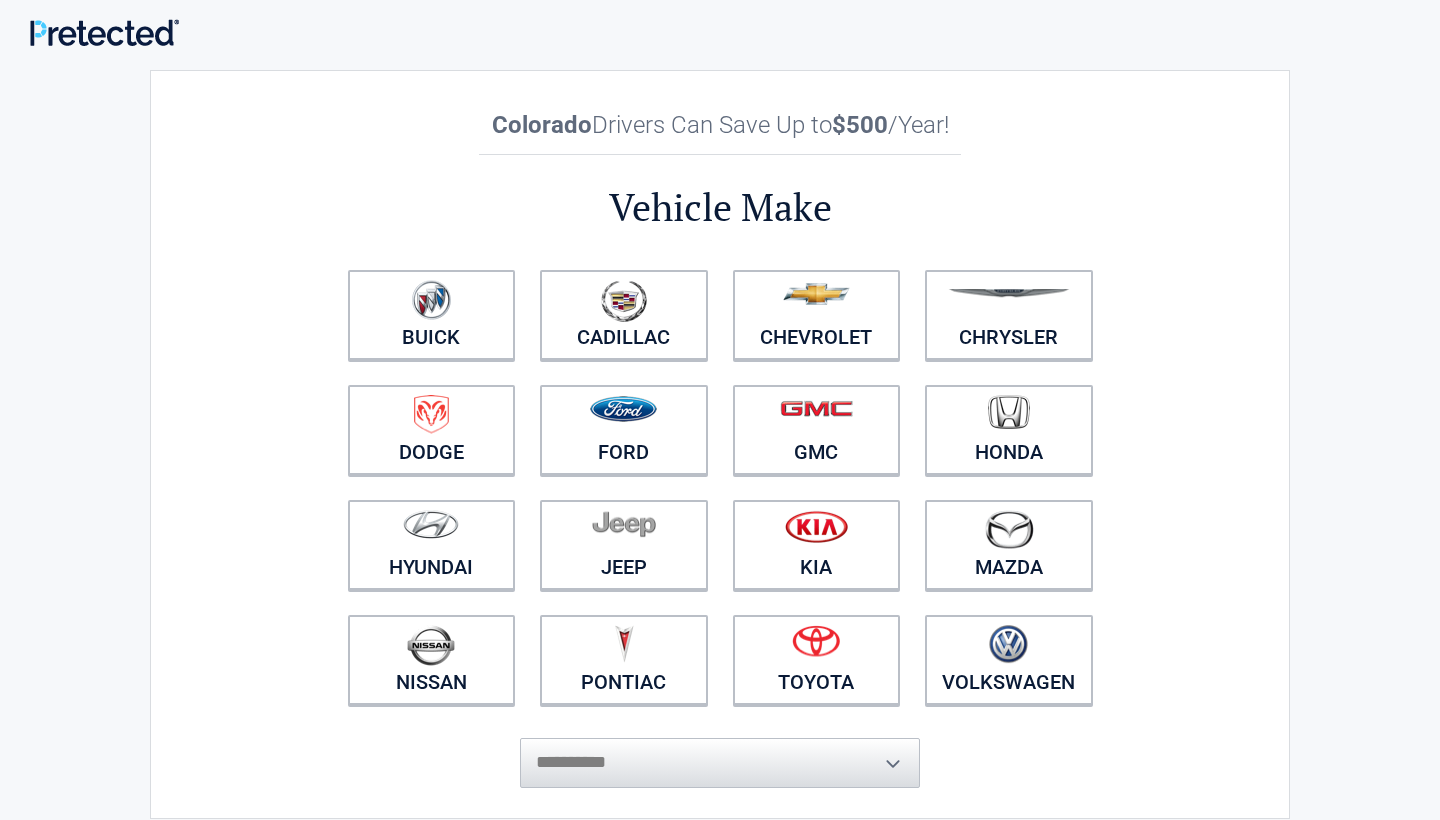 scroll, scrollTop: 0, scrollLeft: 0, axis: both 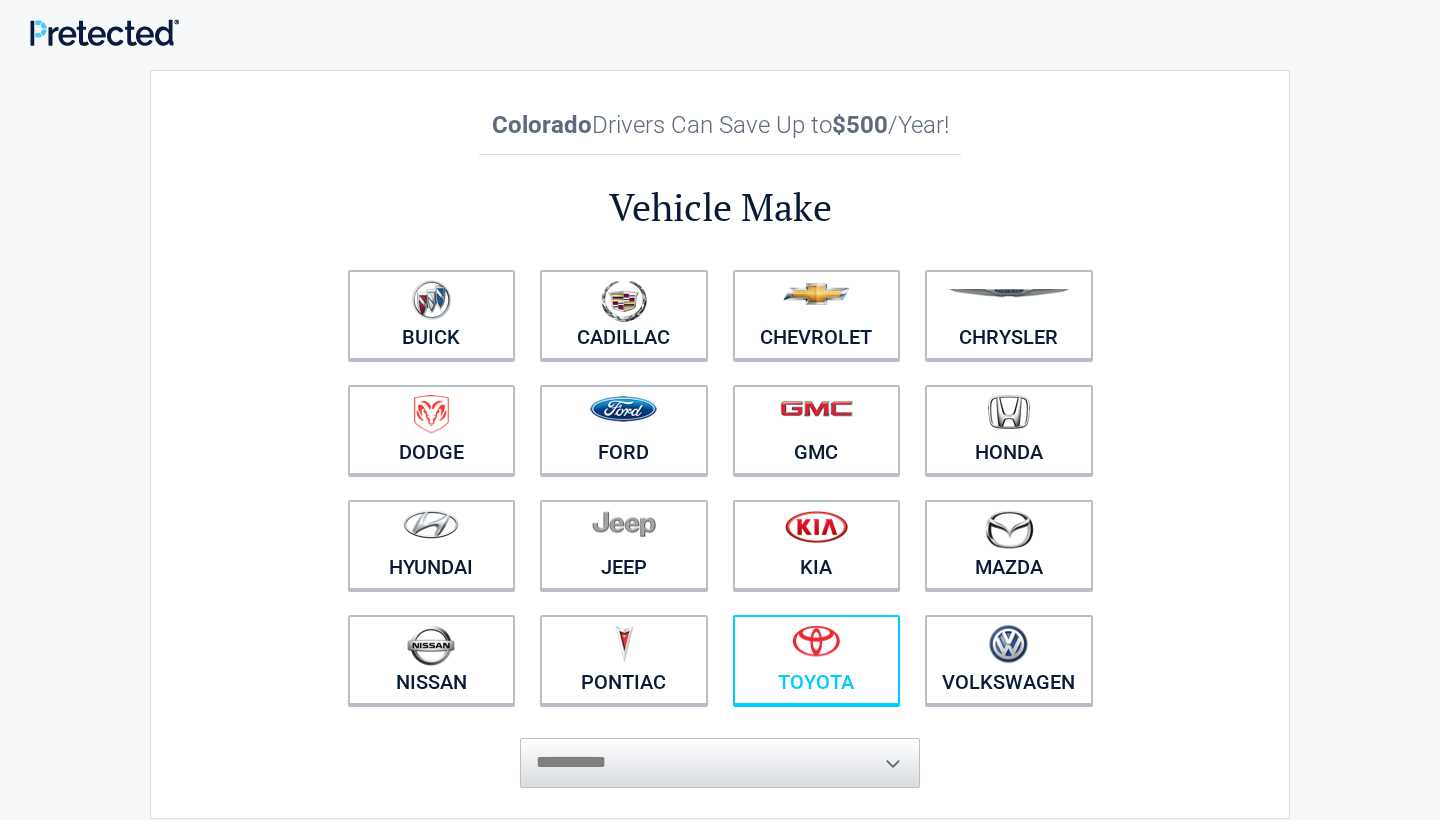 click on "Toyota" at bounding box center [817, 660] 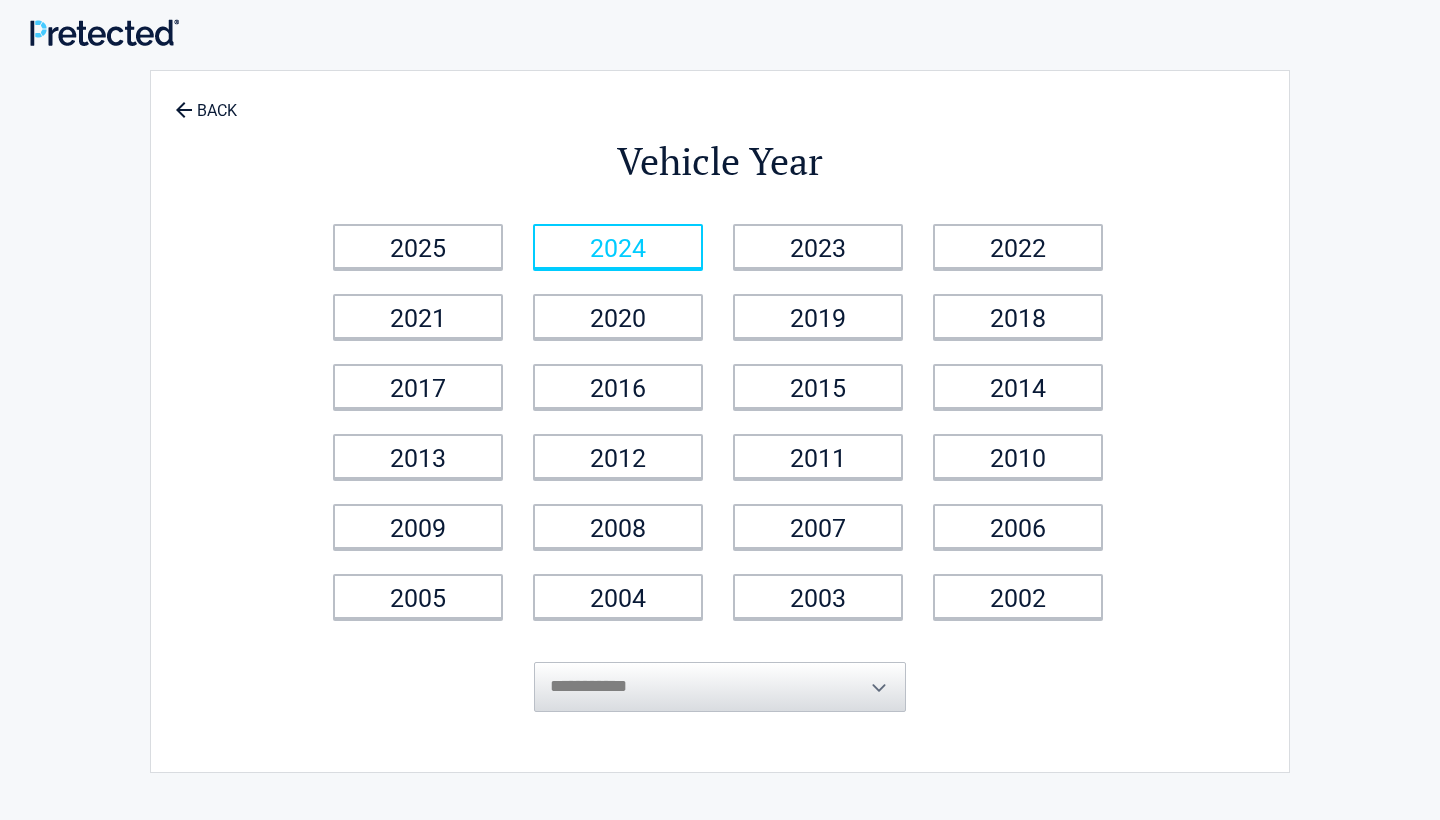 click on "2024" at bounding box center [618, 246] 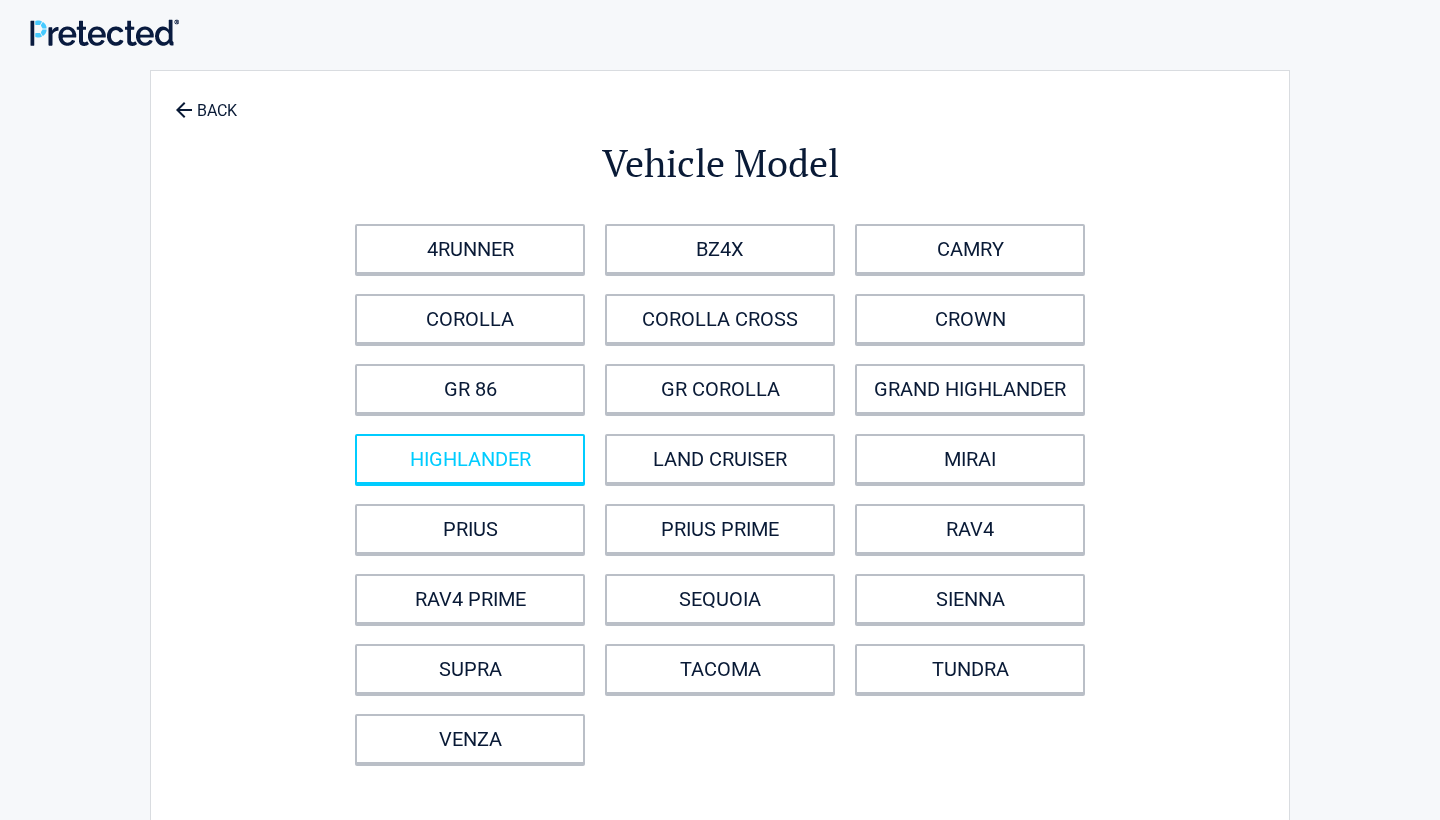 click on "HIGHLANDER" at bounding box center (470, 459) 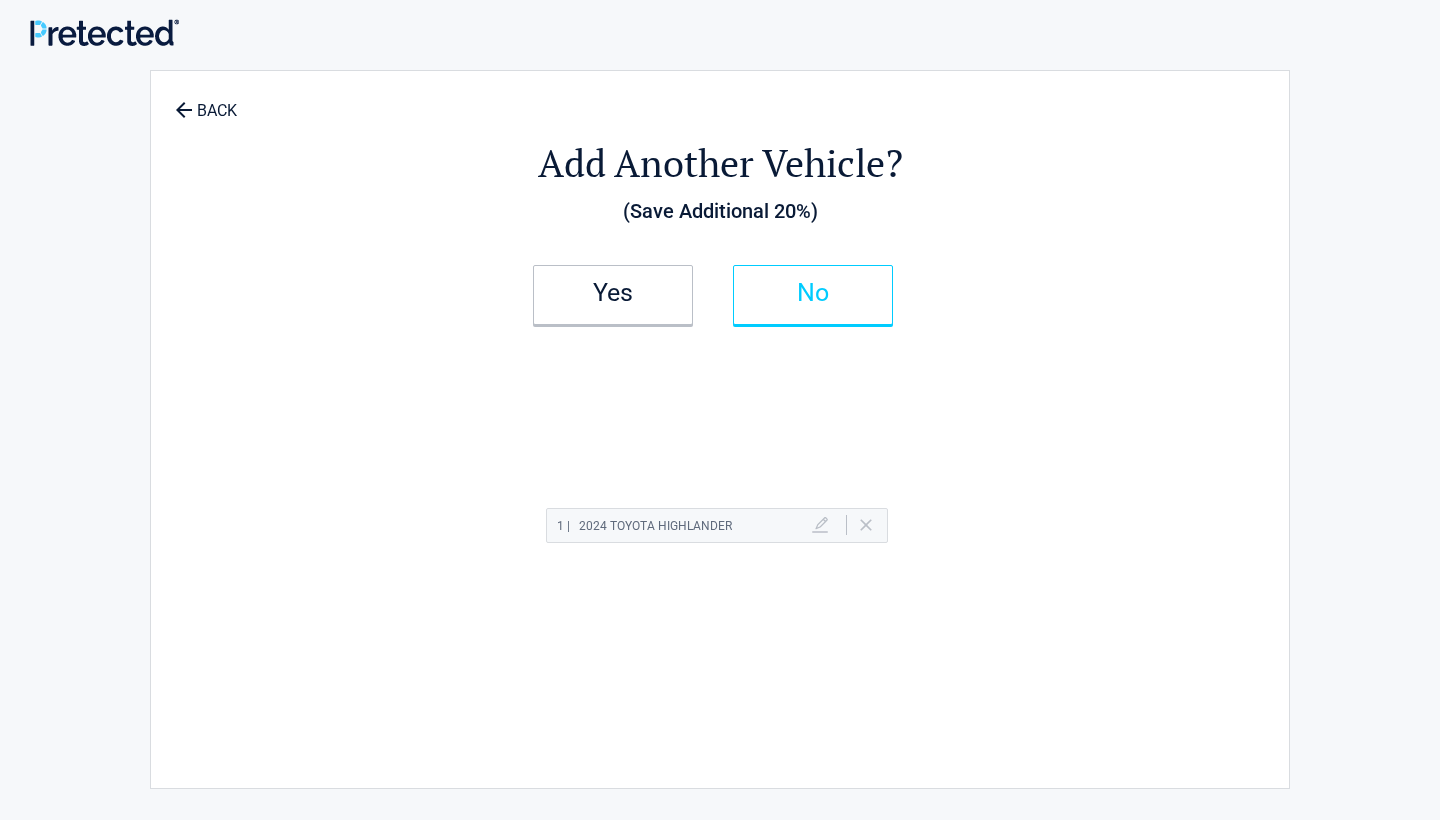 click on "No" at bounding box center [813, 295] 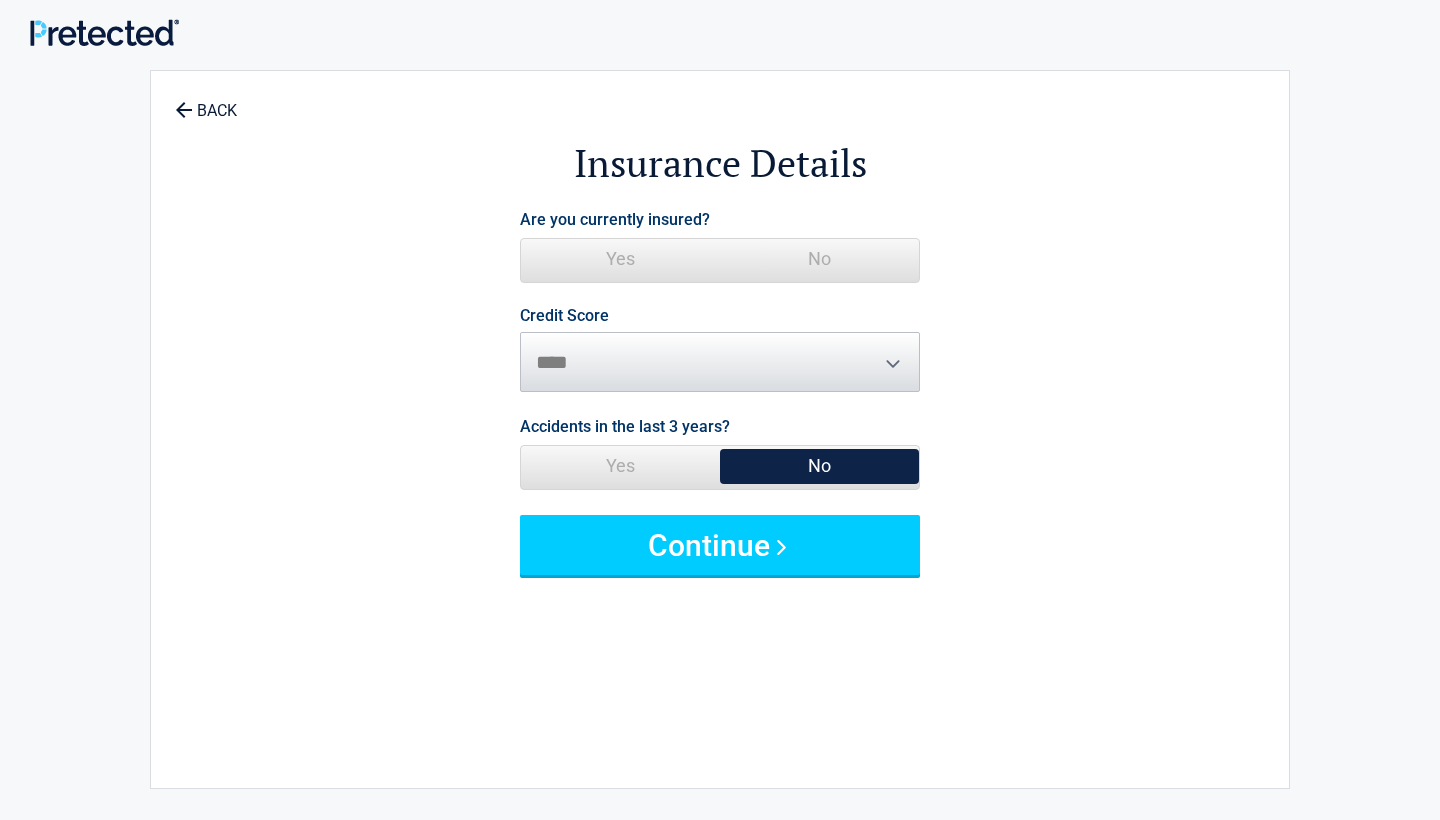 click on "Yes" at bounding box center [620, 259] 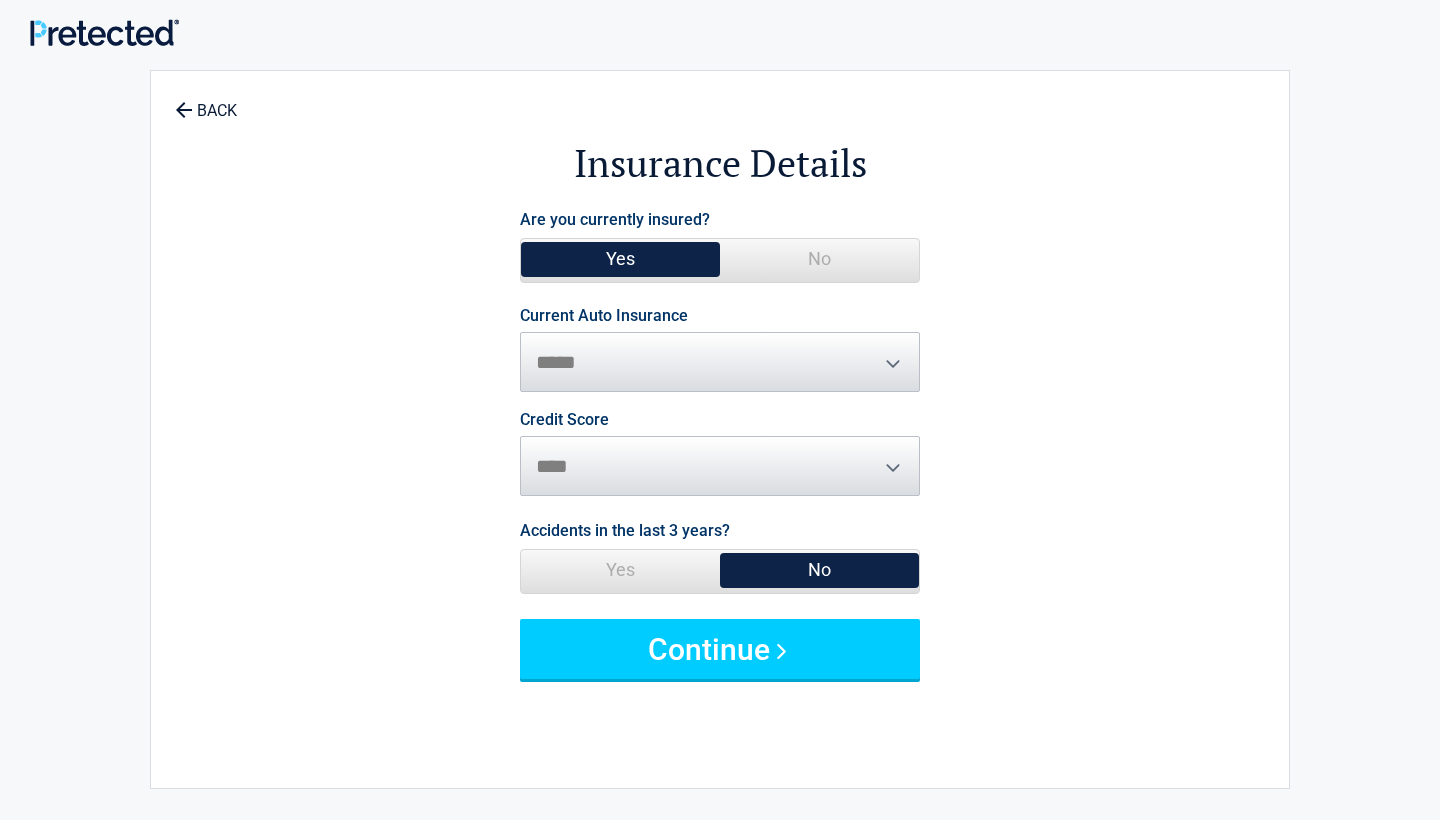 click on "**********" at bounding box center (720, 350) 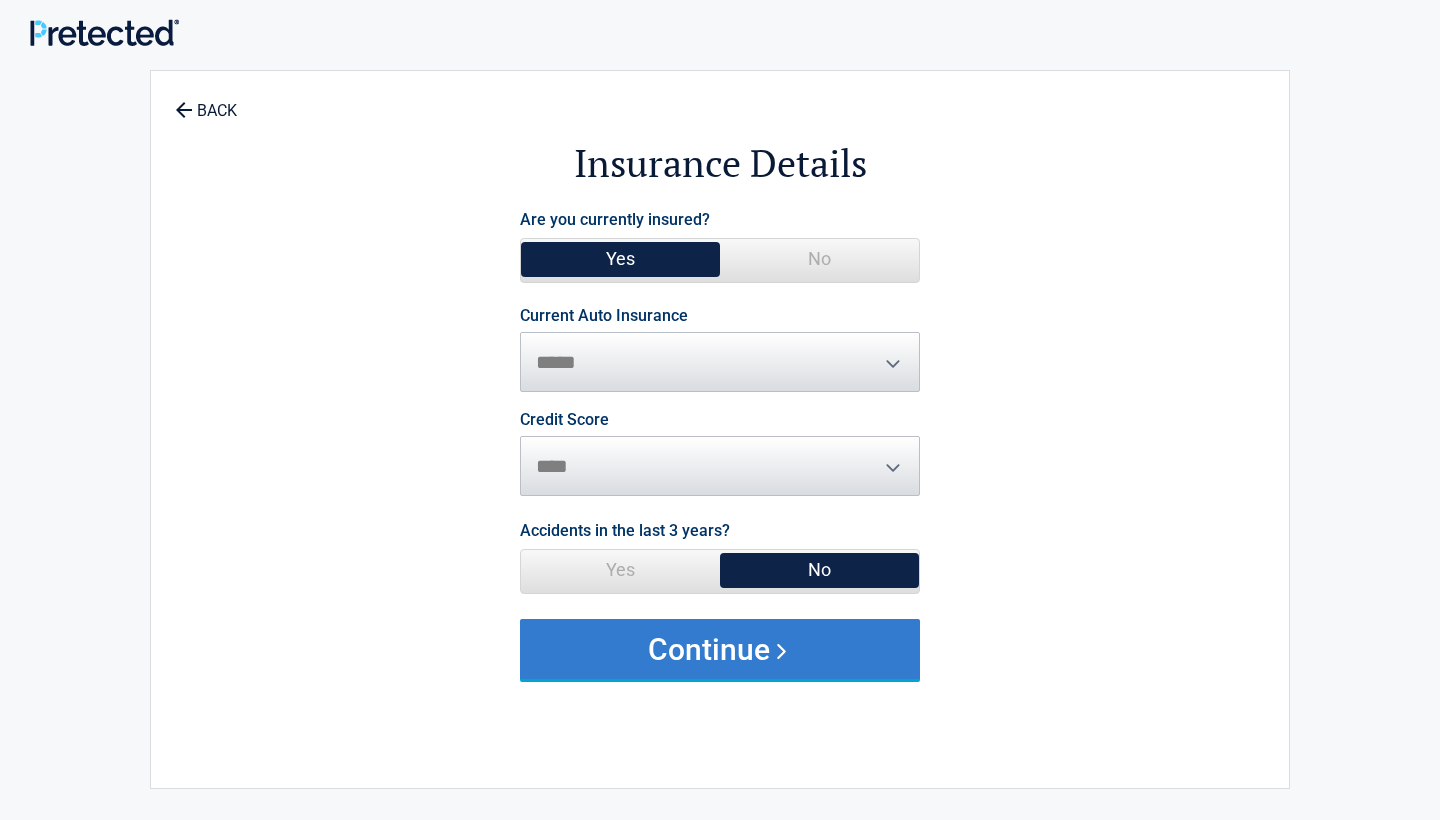 click on "Continue" at bounding box center [720, 649] 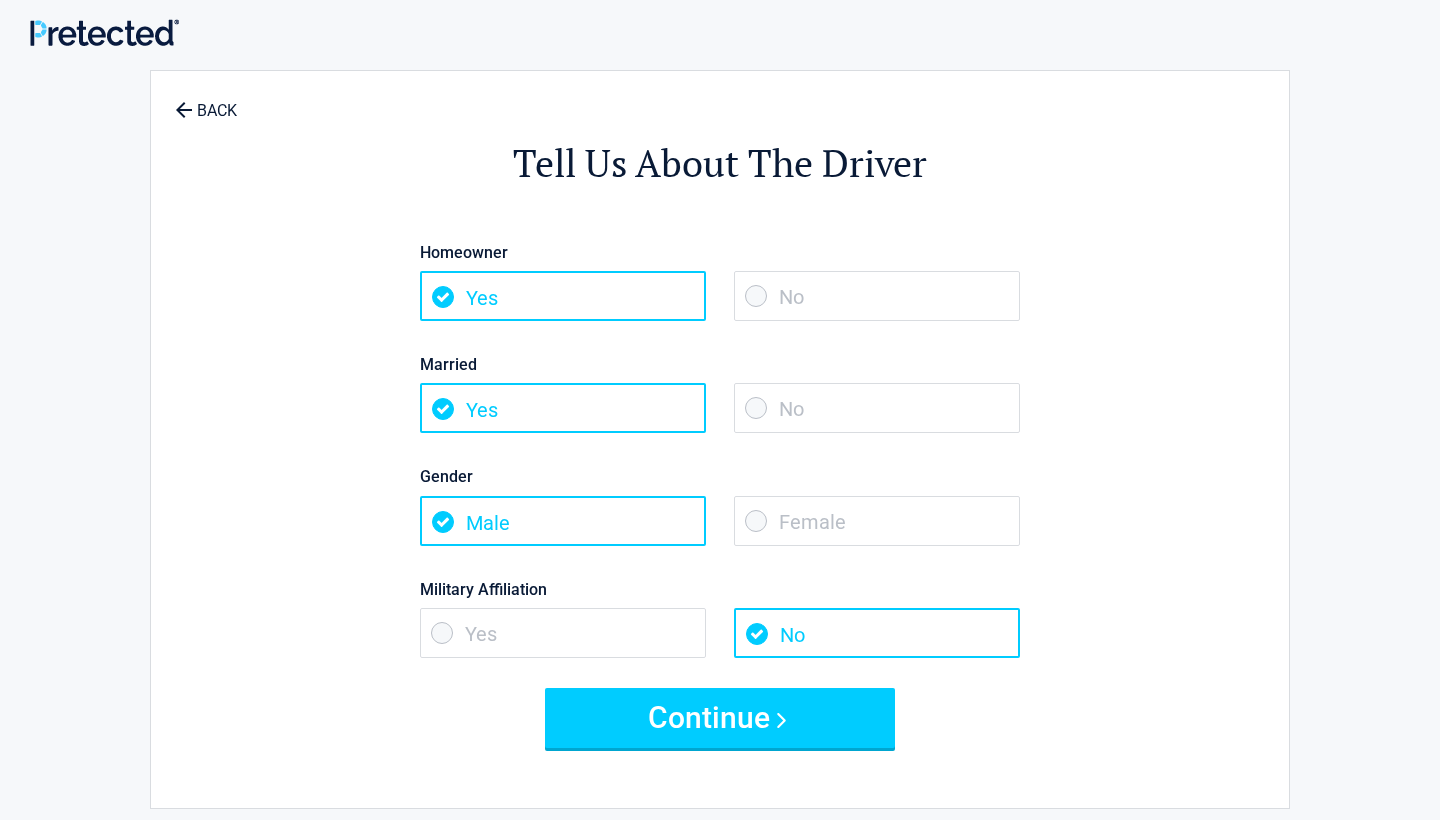 click on "Female" at bounding box center (877, 521) 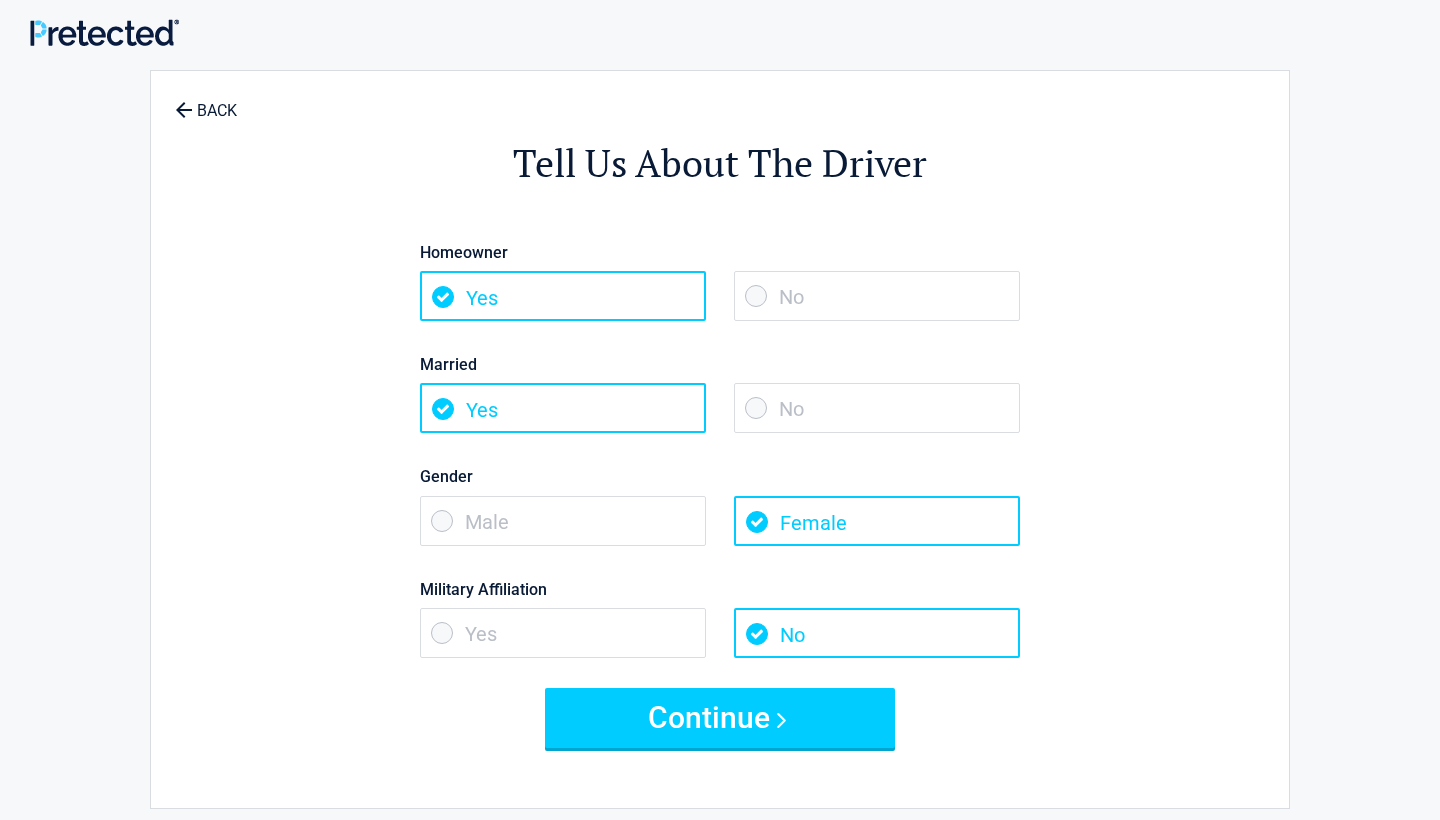 click on "No" at bounding box center (877, 408) 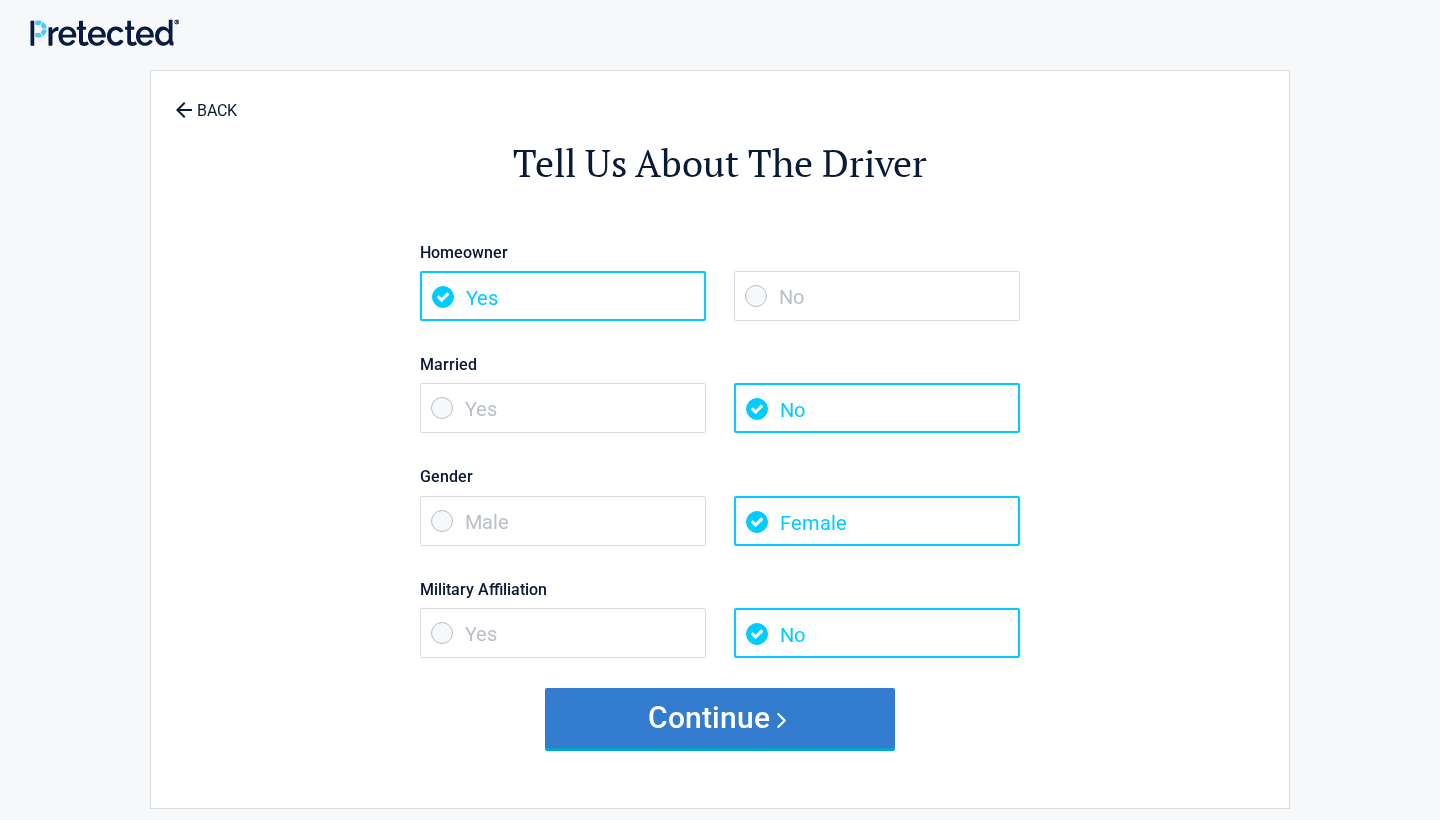 click on "Continue" at bounding box center (720, 718) 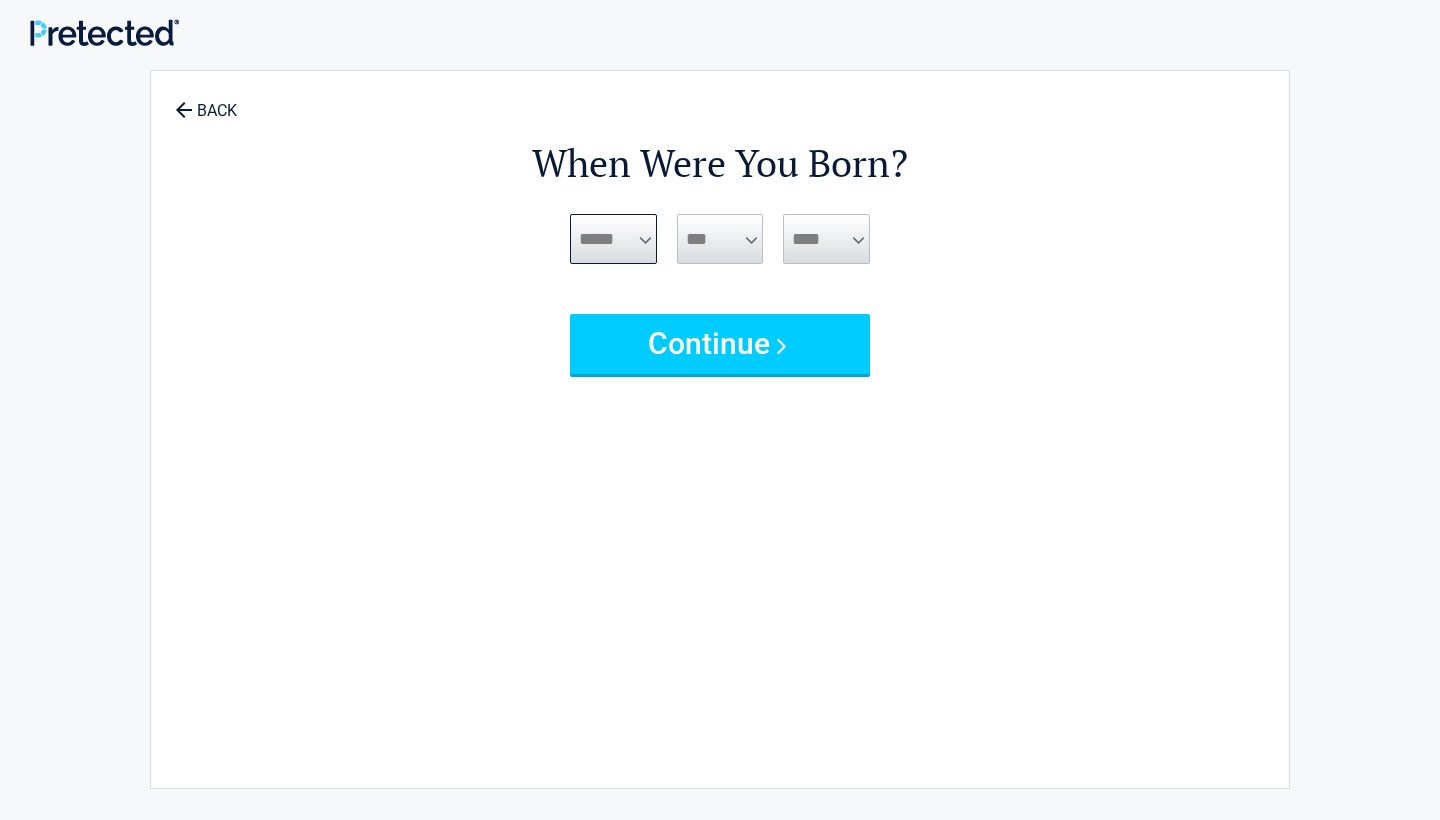select on "*" 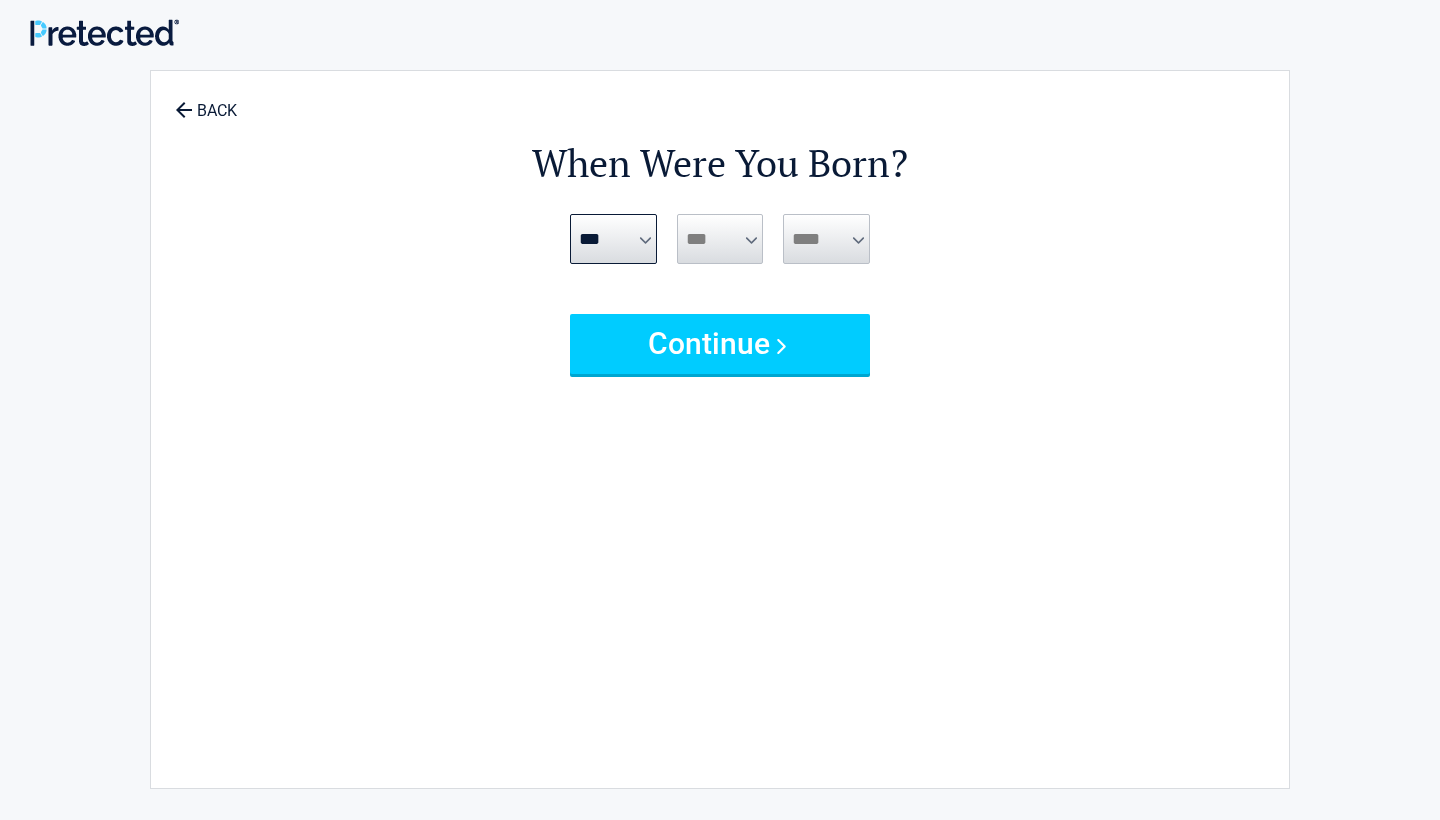 click on "*** * * * * * * * * * ** ** ** ** ** ** ** ** ** ** ** ** ** ** ** ** ** ** ** ** **" at bounding box center [720, 239] 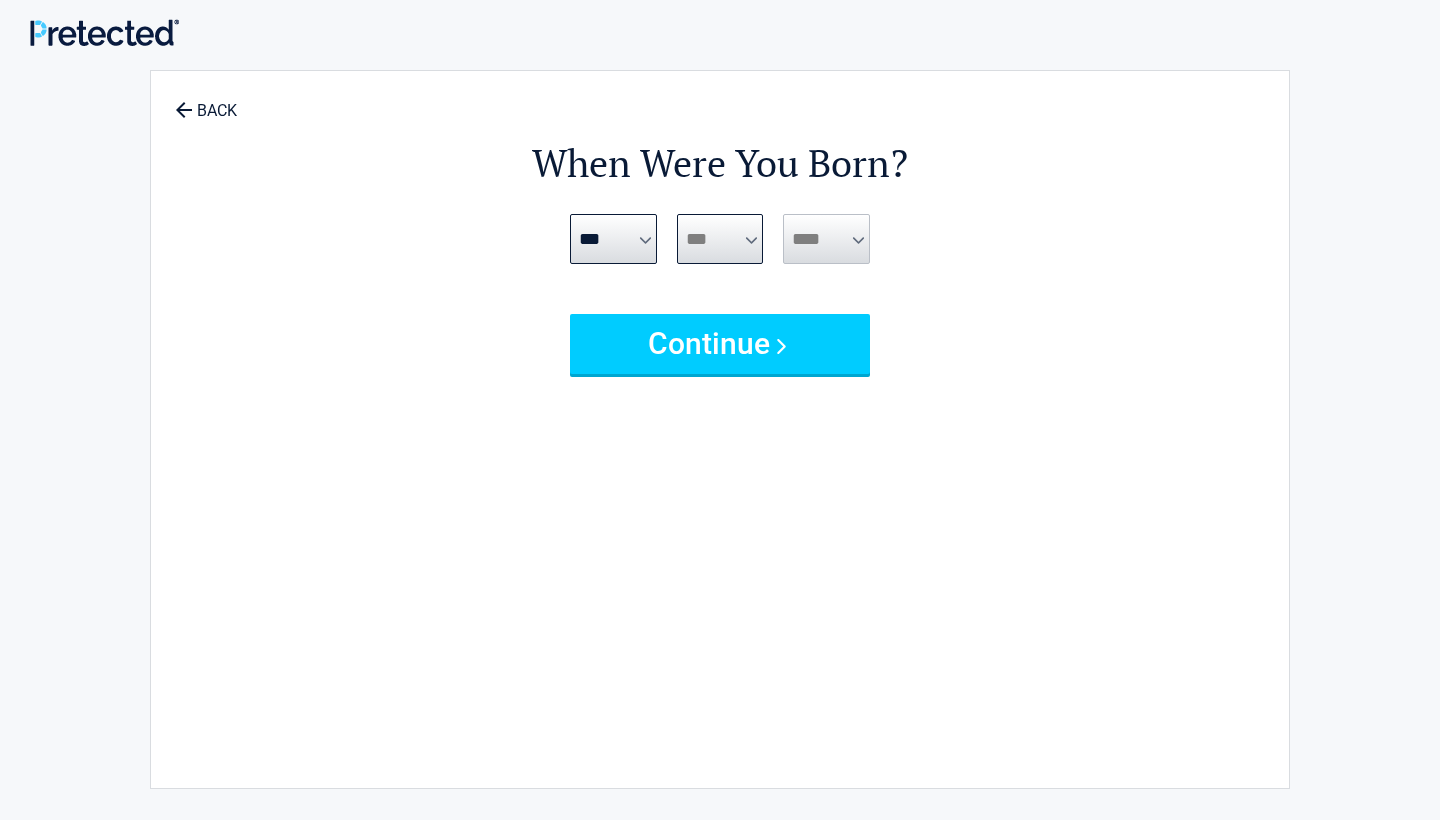 select on "**" 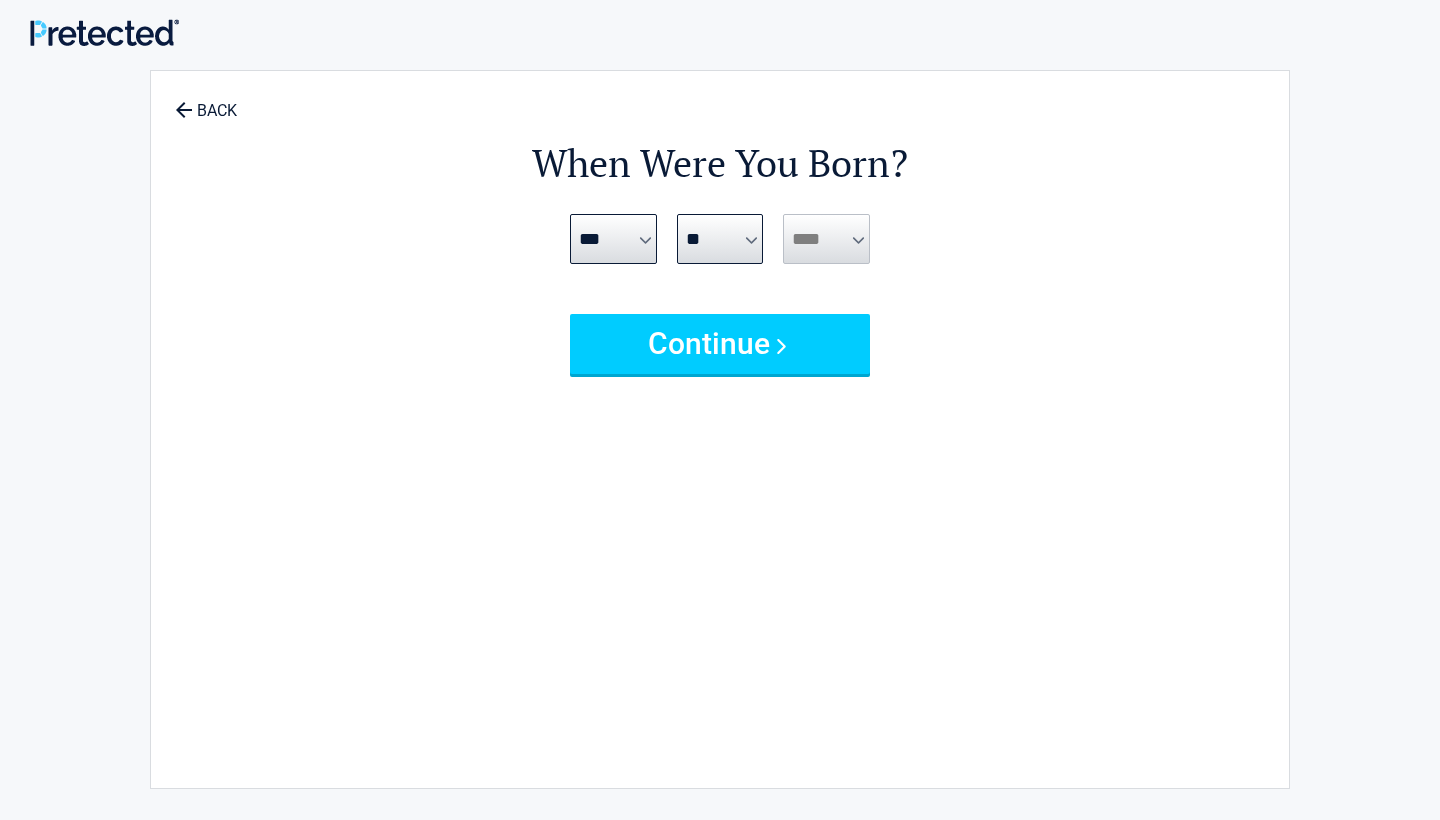 click on "****
****
****
****
****
****
****
****
****
****
****
****
****
****
****
****
****
****
****
****
****
****
****
****
****
****
****
****
****
****
****
****
****
****
****
****
****
****
****
****
****
****
****
****
****
****
****
****
****
****
****
****
****
****
****
****
****
****
****
****
****
****
**** ****" at bounding box center (826, 239) 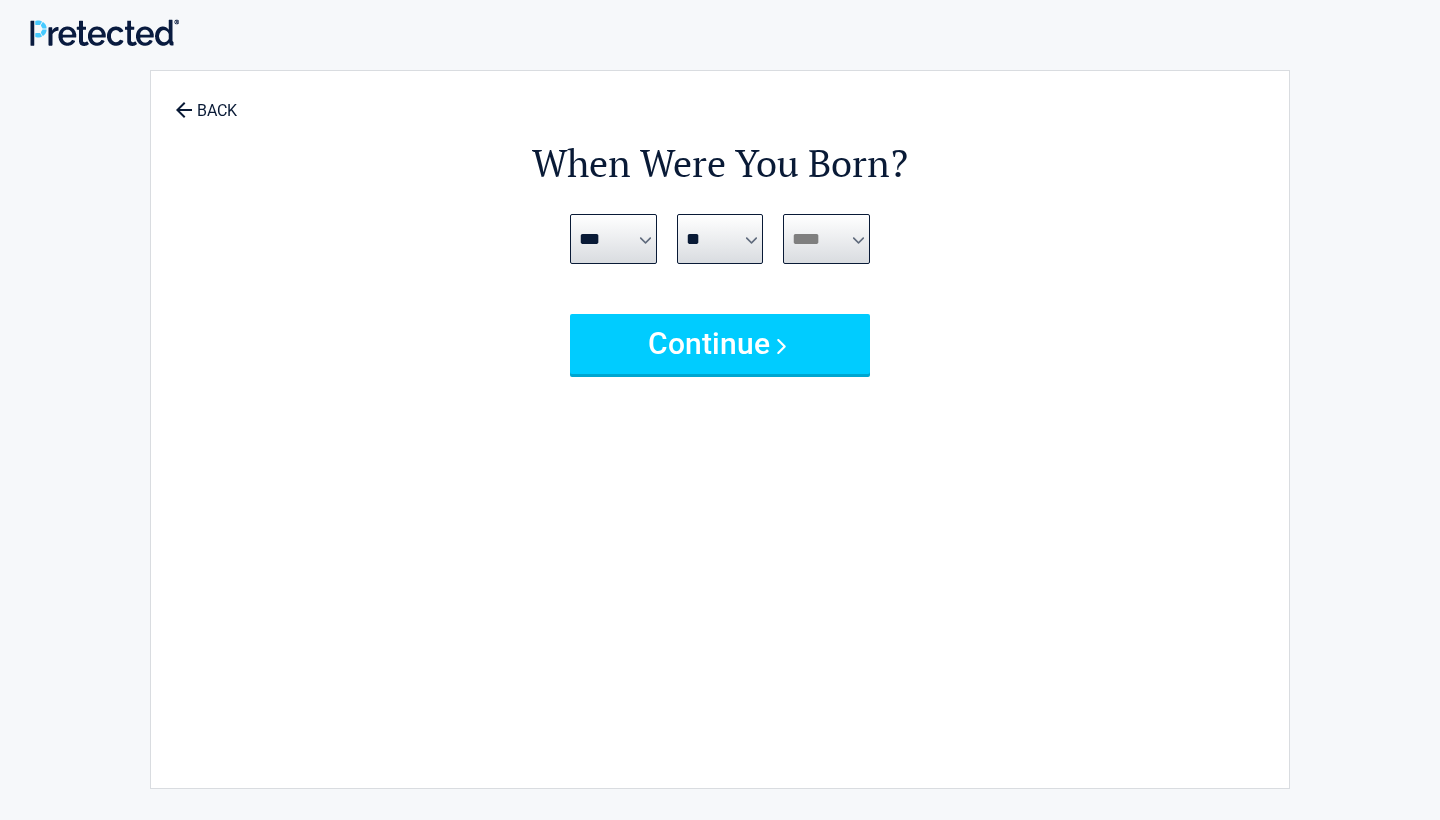 select on "****" 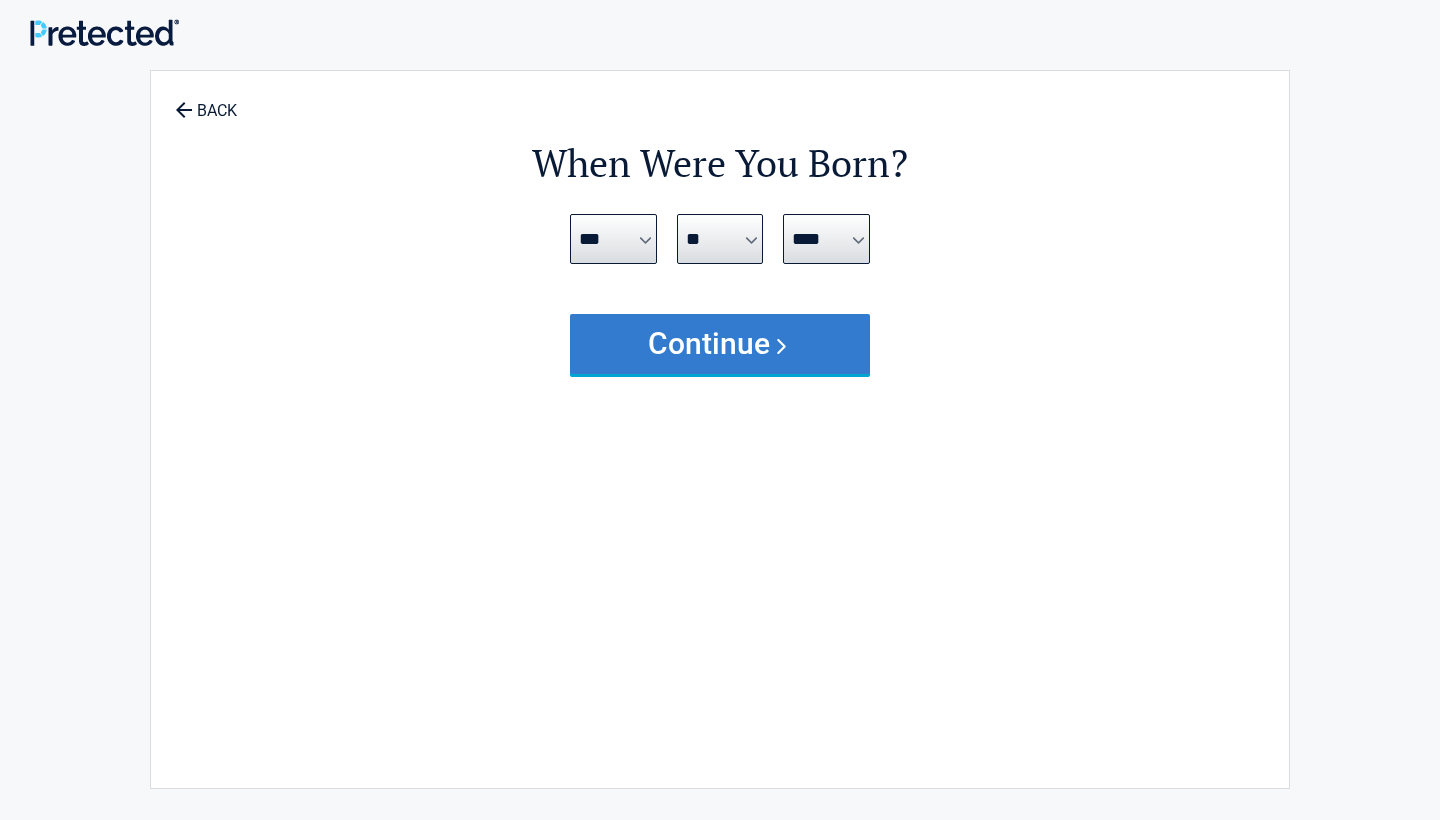 click on "Continue" at bounding box center (720, 344) 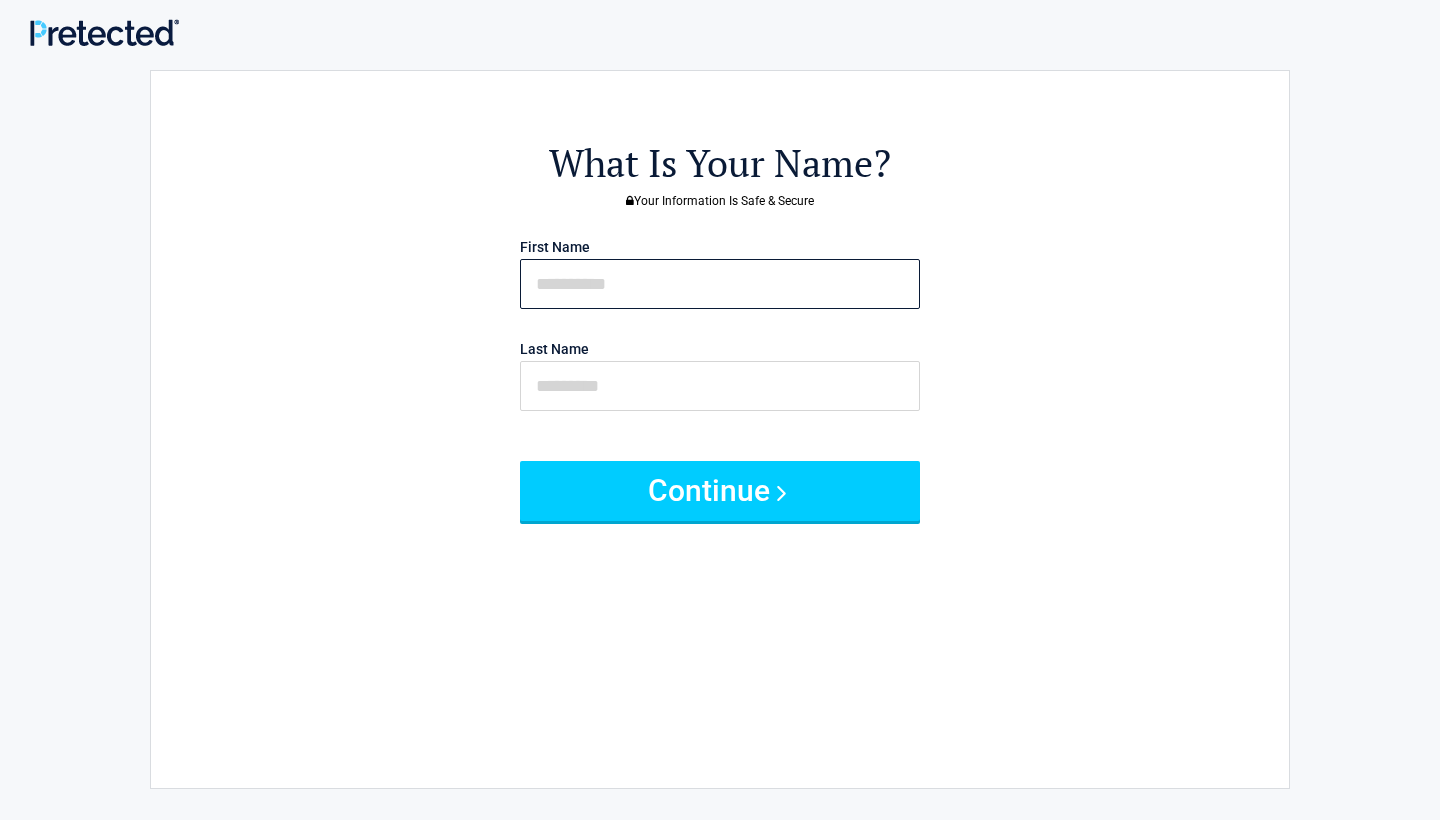 click at bounding box center (720, 284) 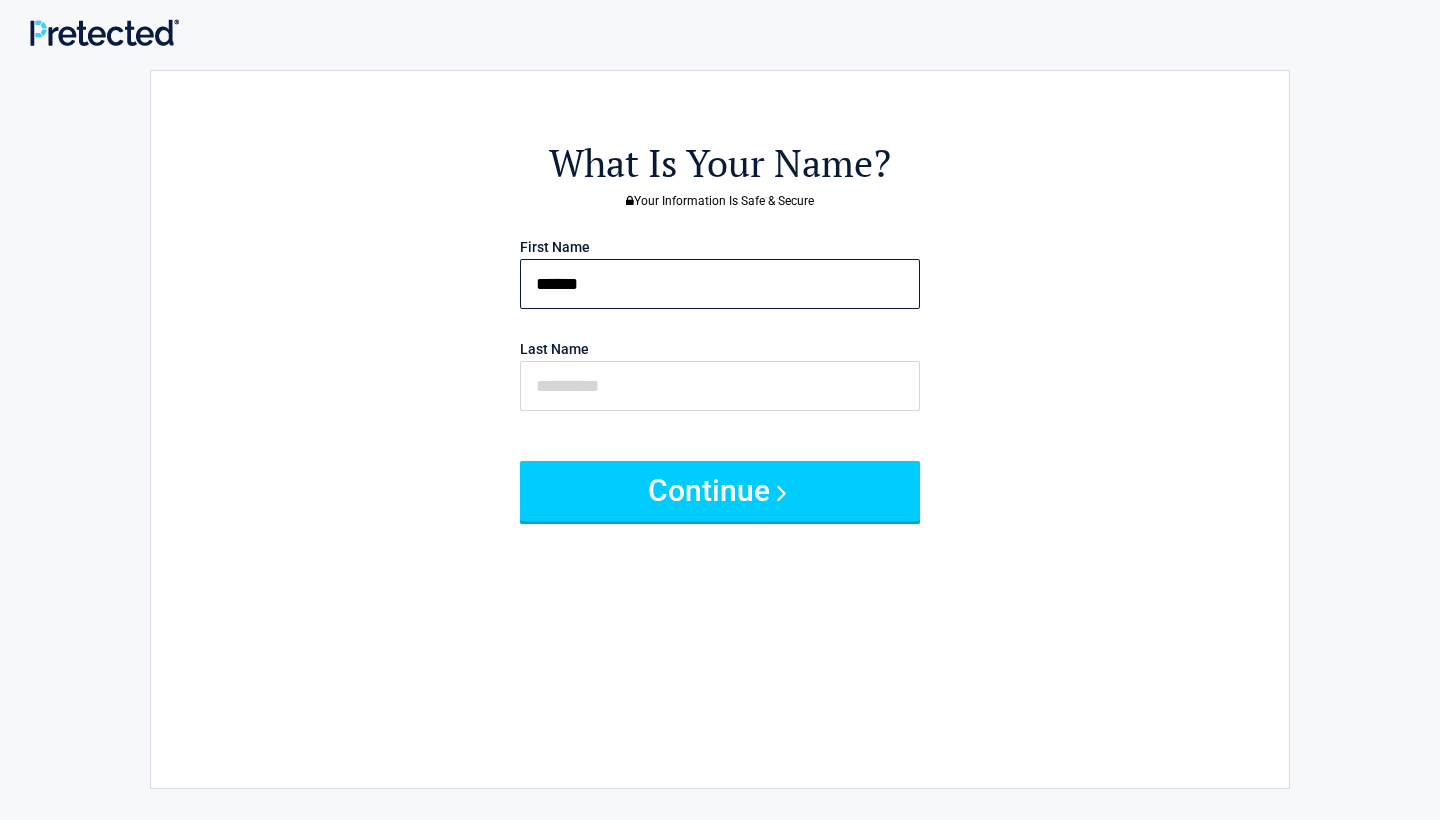 type on "******" 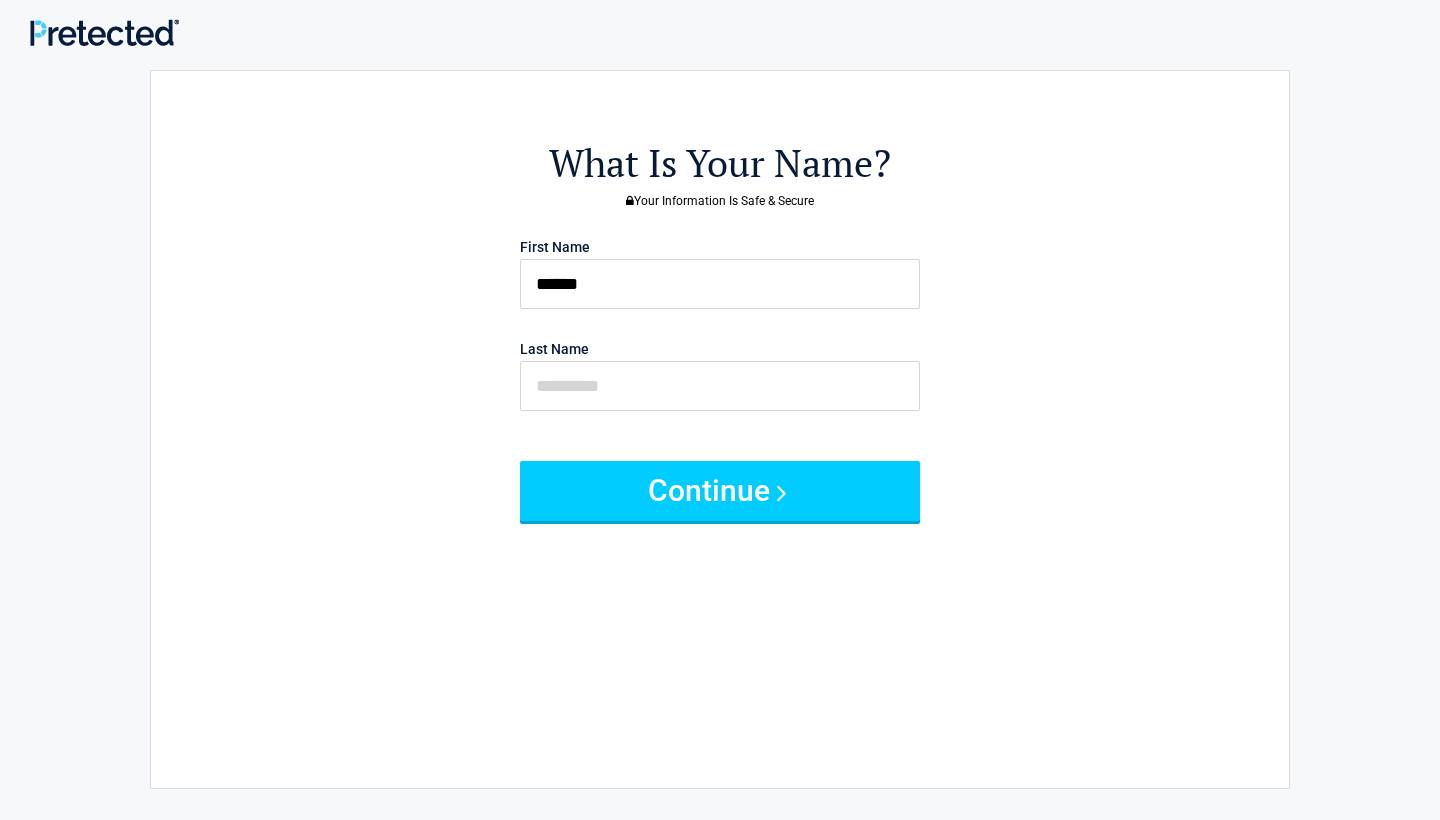 drag, startPoint x: 710, startPoint y: 295, endPoint x: 703, endPoint y: 333, distance: 38.63936 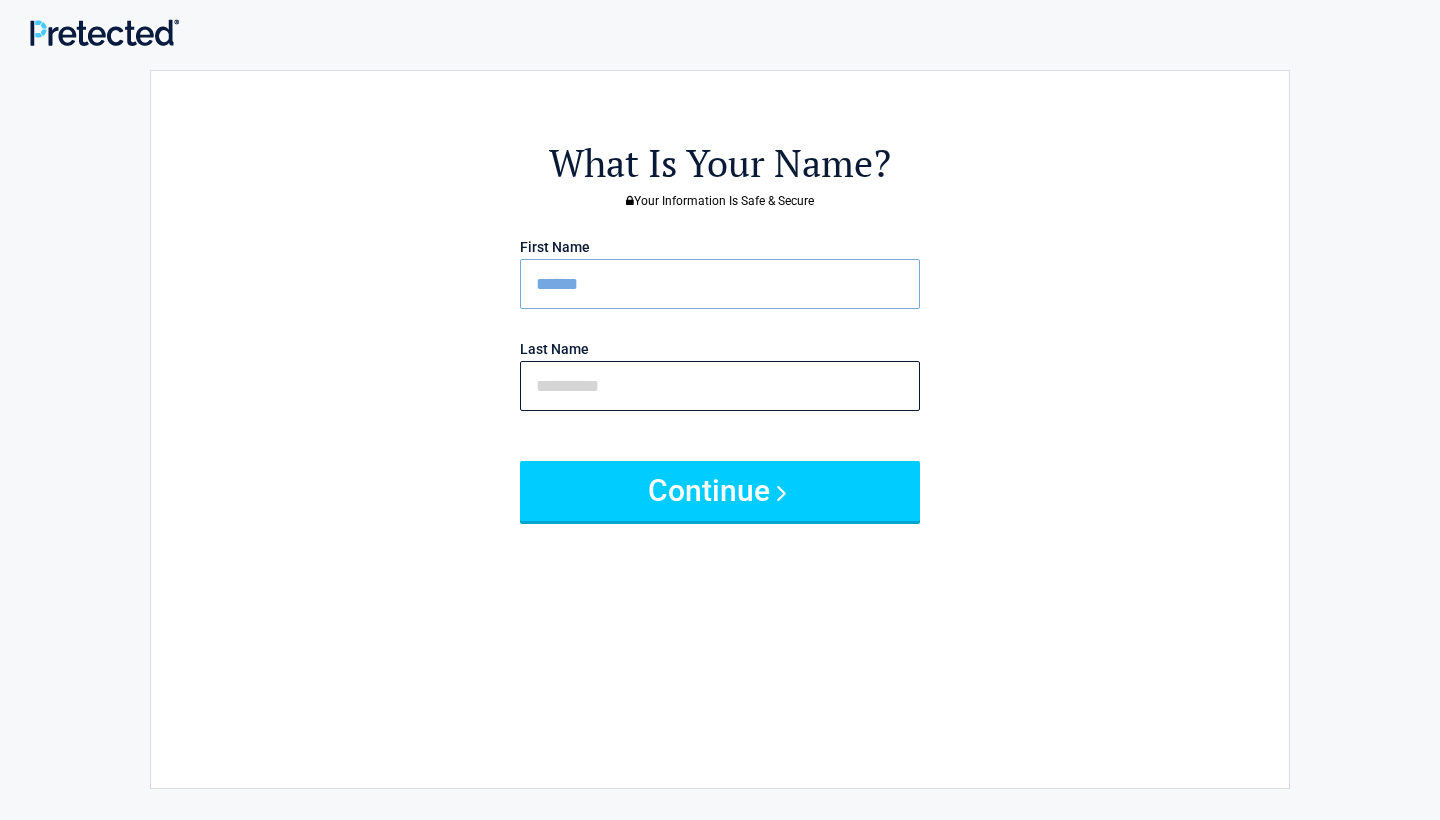 click at bounding box center [720, 386] 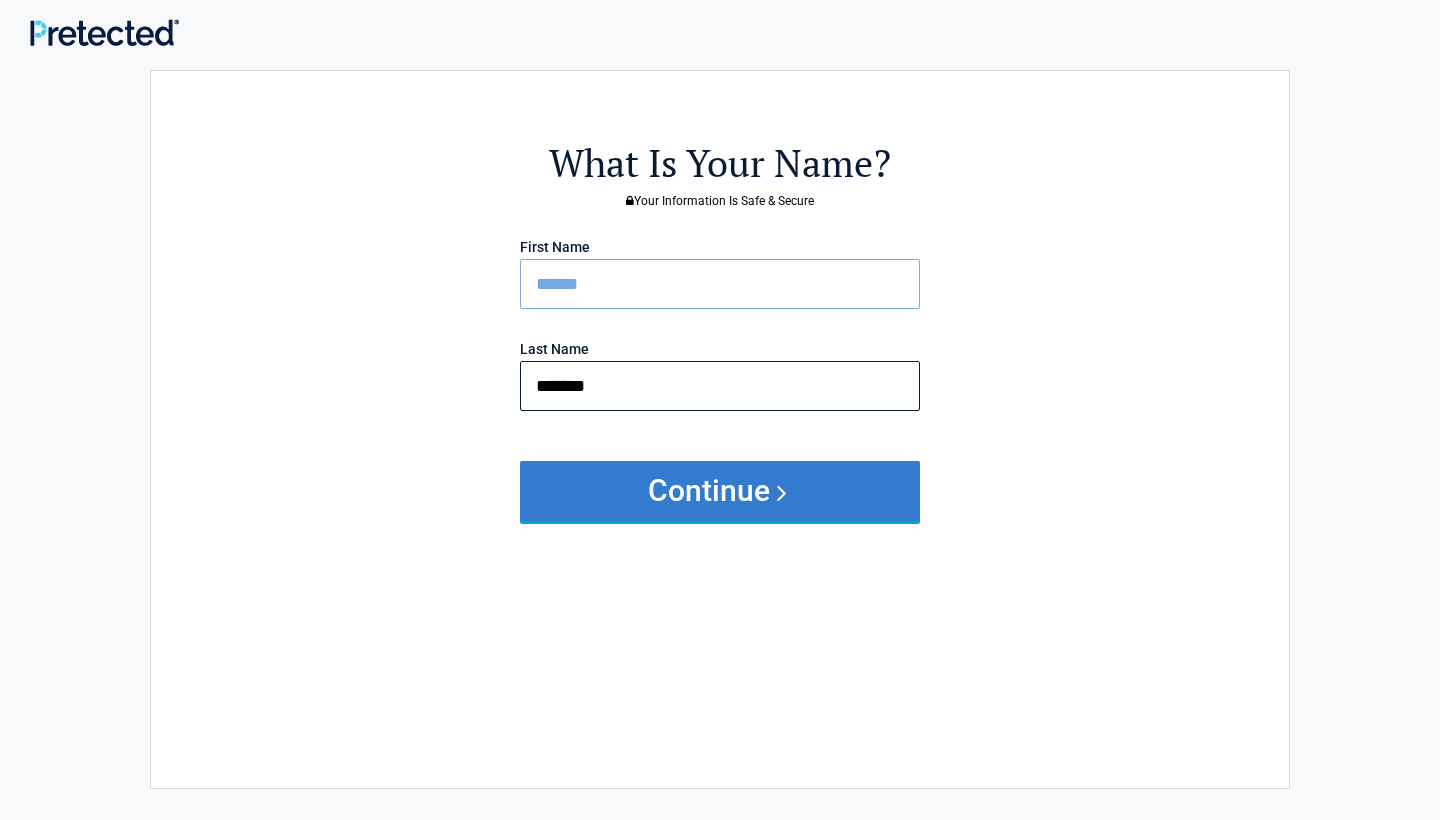 type on "*******" 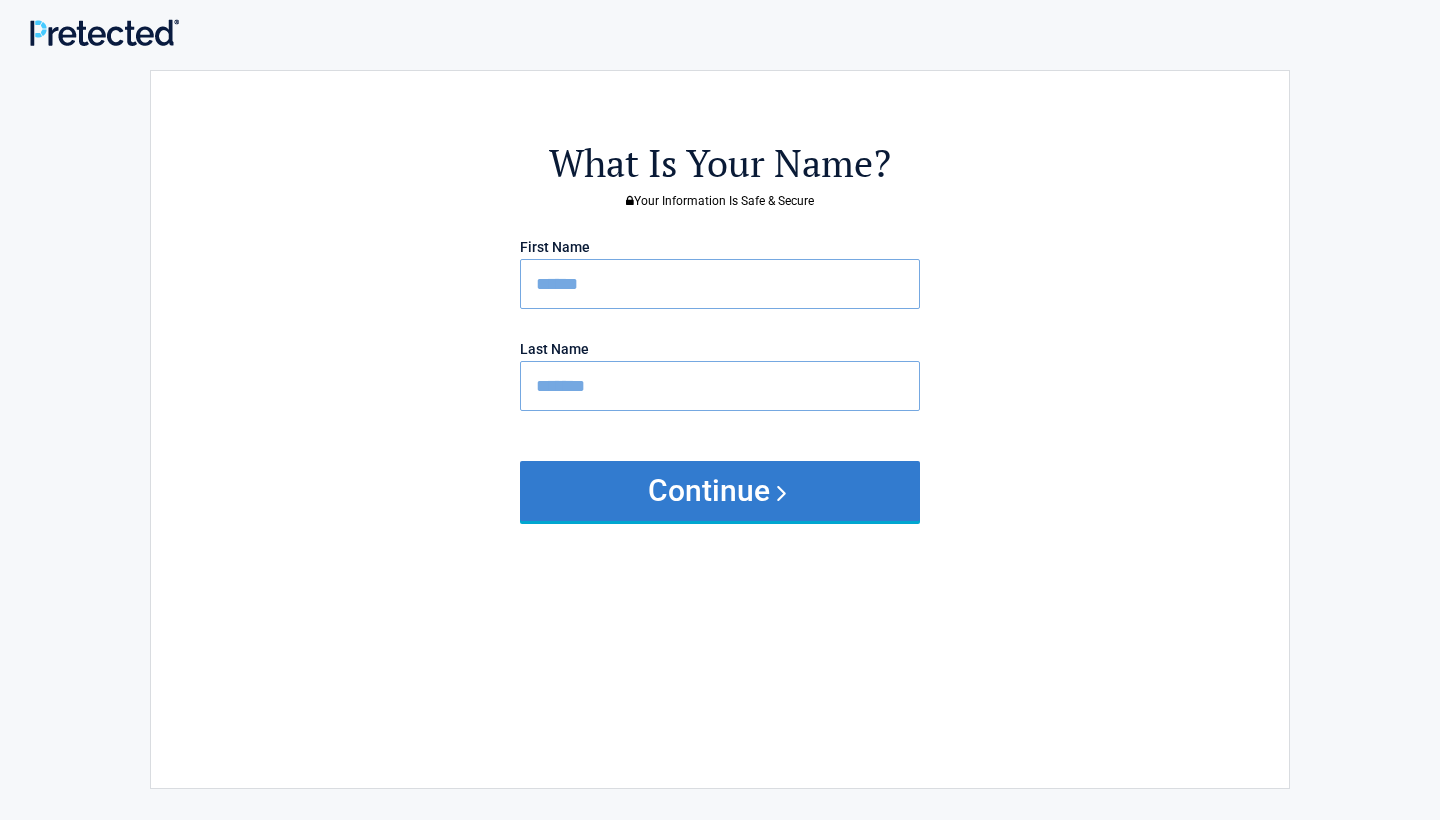click on "Continue" at bounding box center (720, 491) 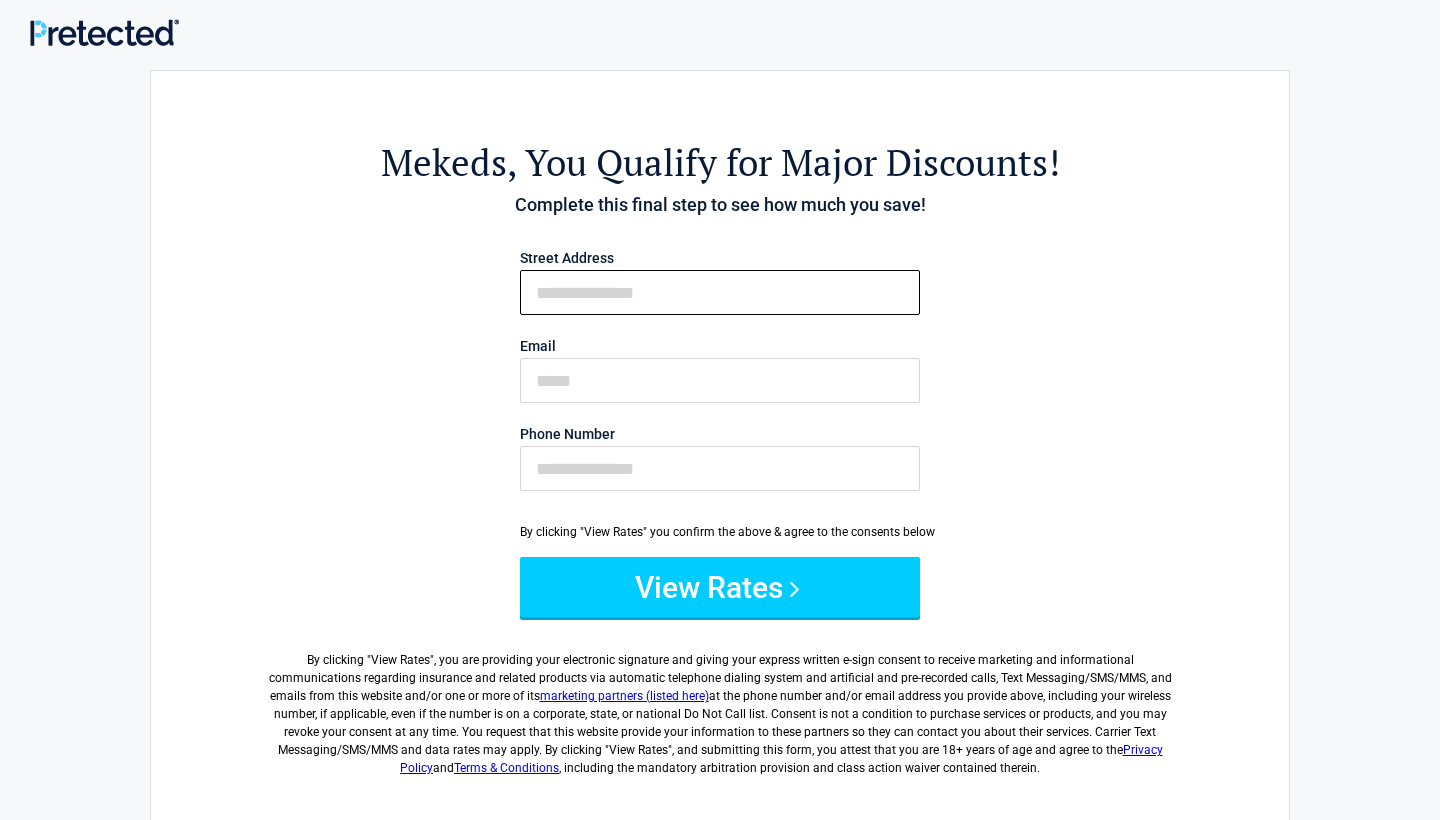 click on "First Name" at bounding box center (720, 292) 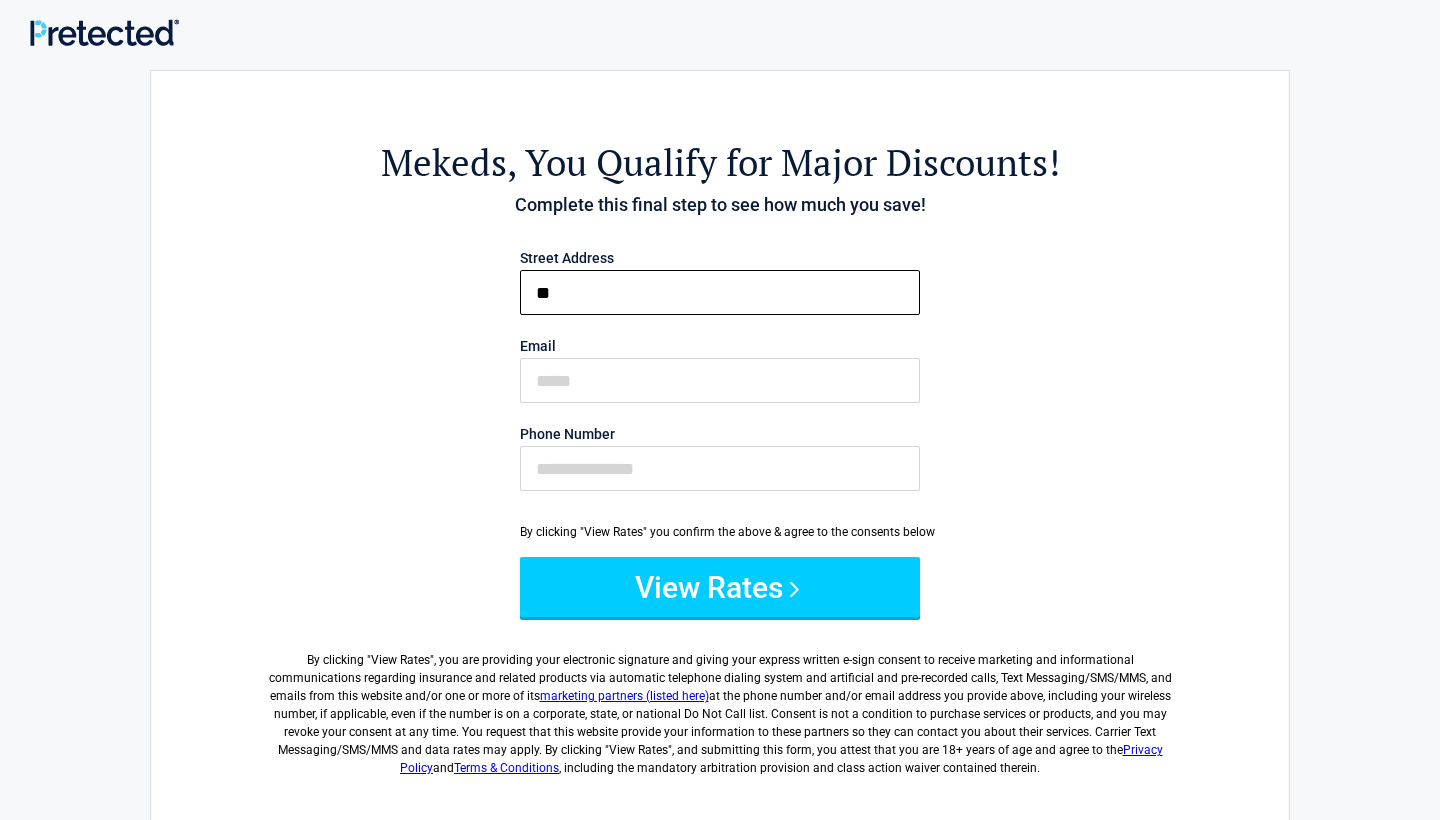 type on "*" 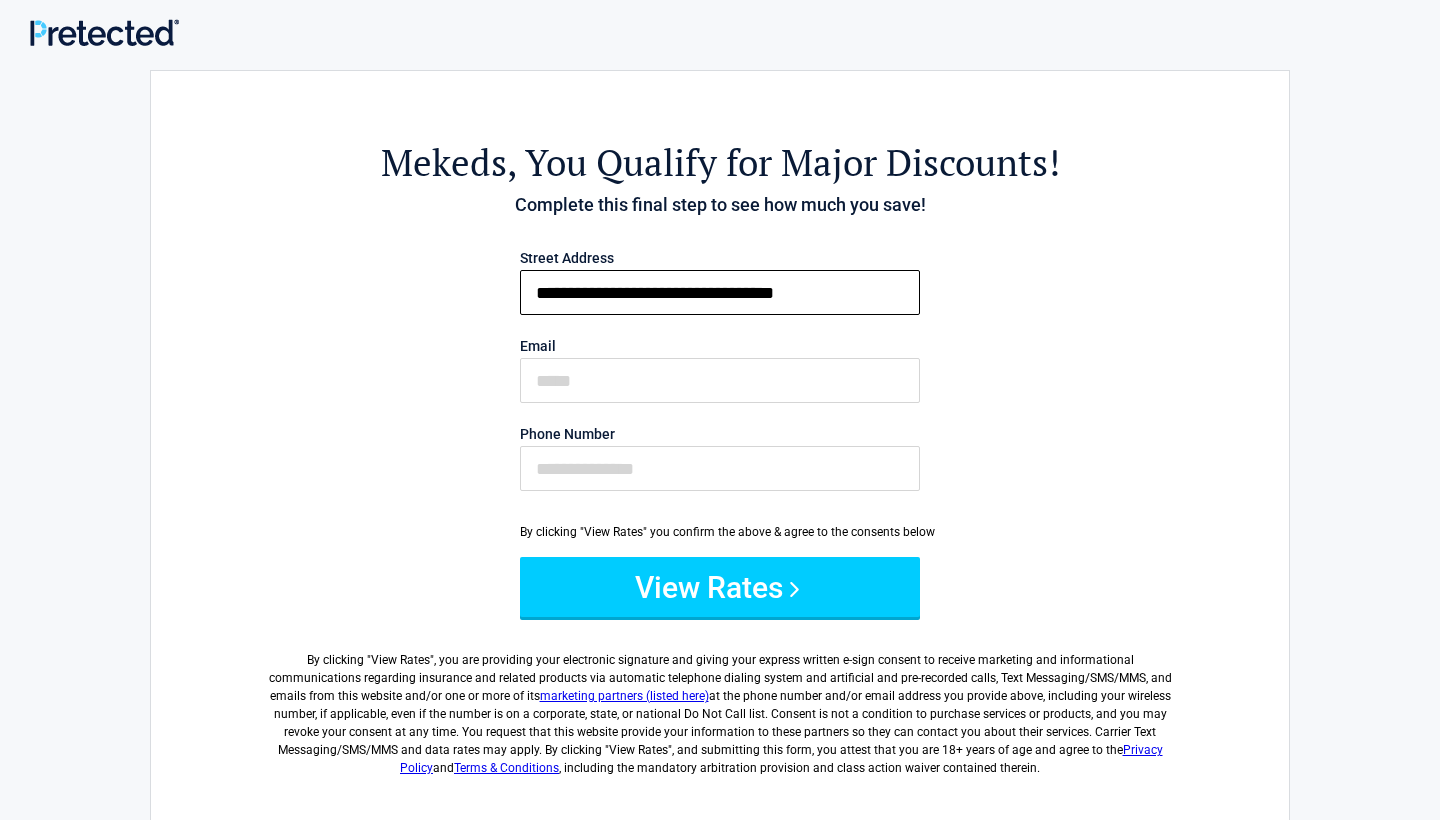 type on "**********" 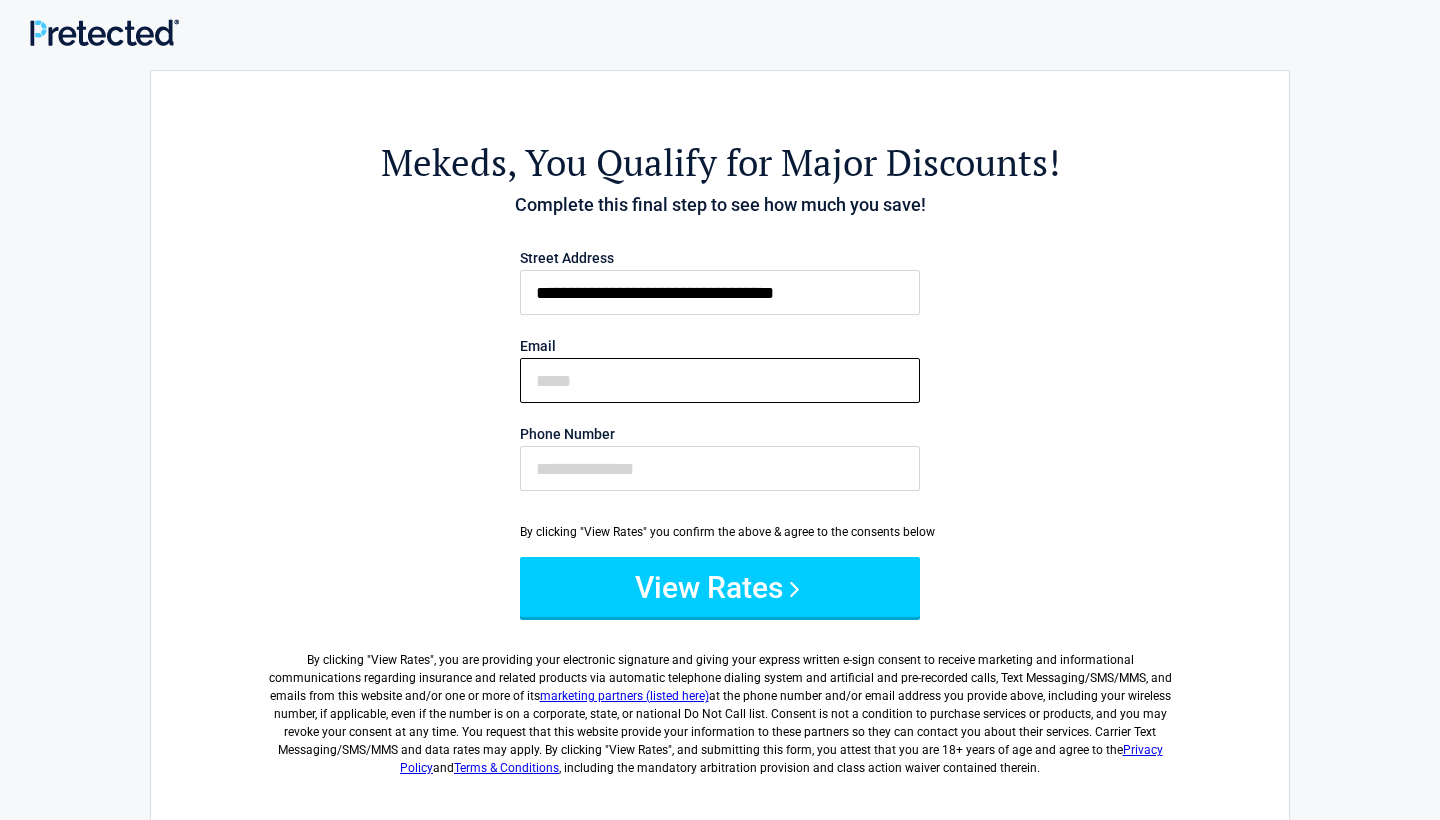 click on "Email" at bounding box center [720, 380] 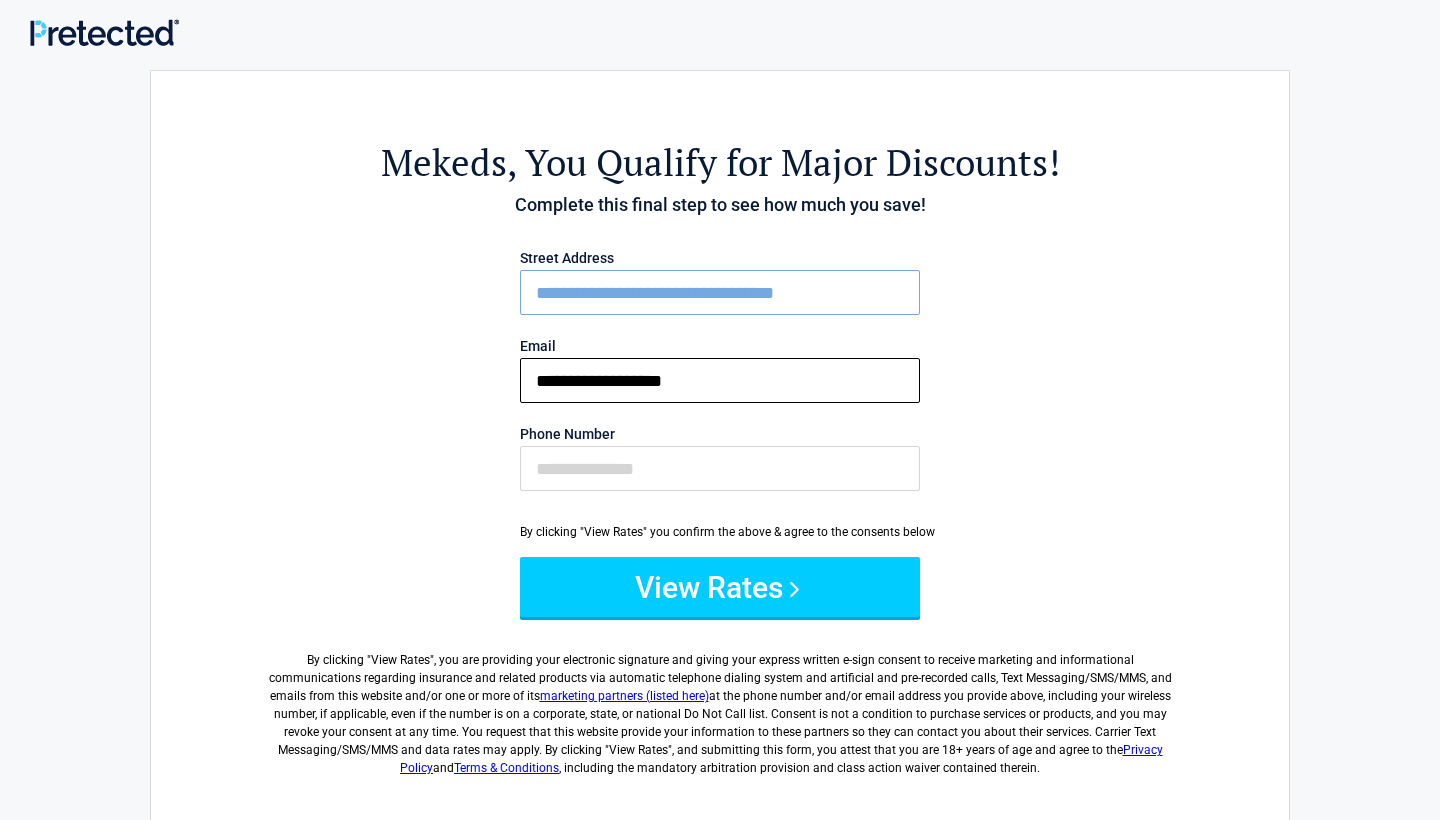 type on "**********" 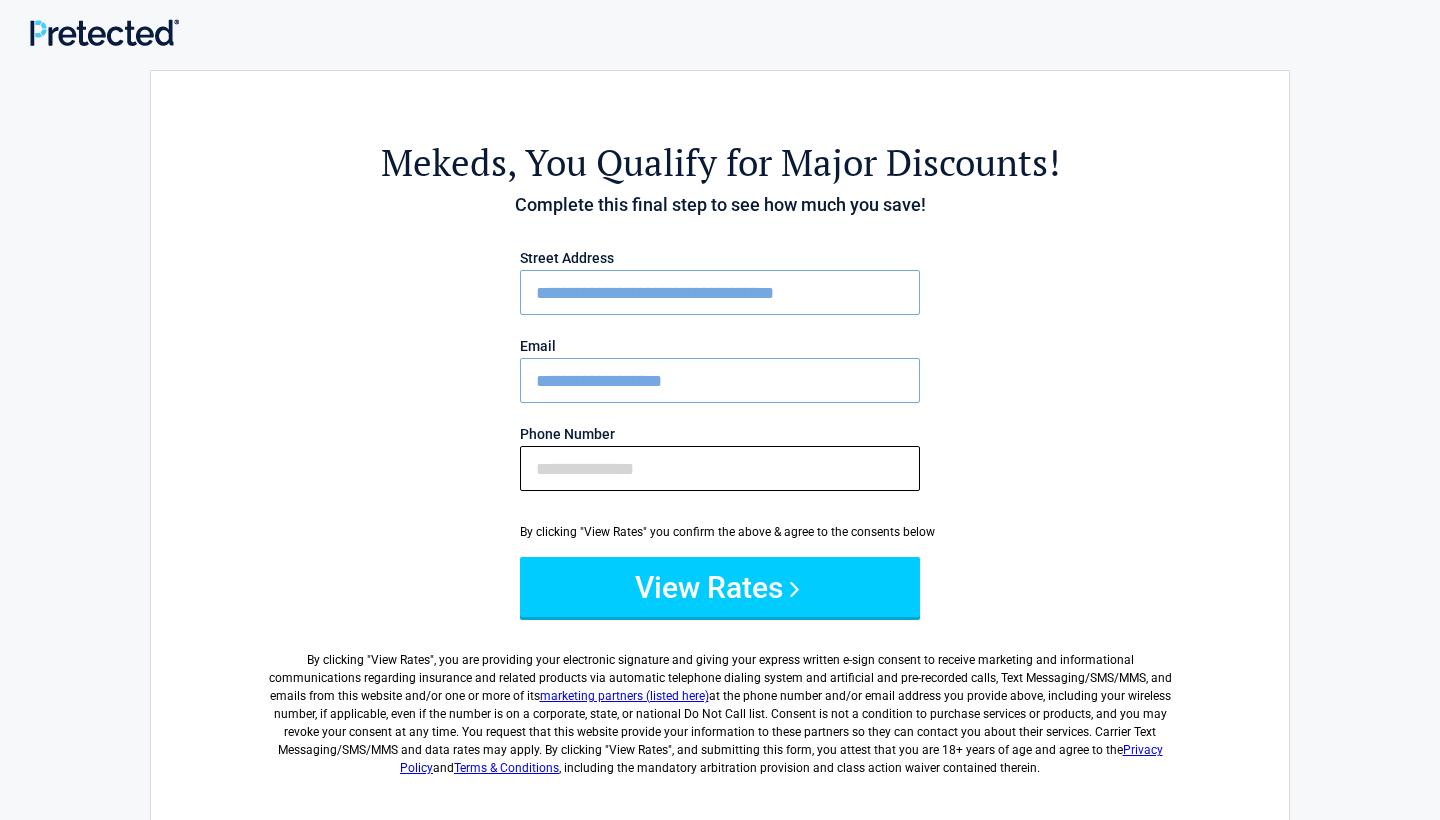click on "Phone Number" at bounding box center (720, 468) 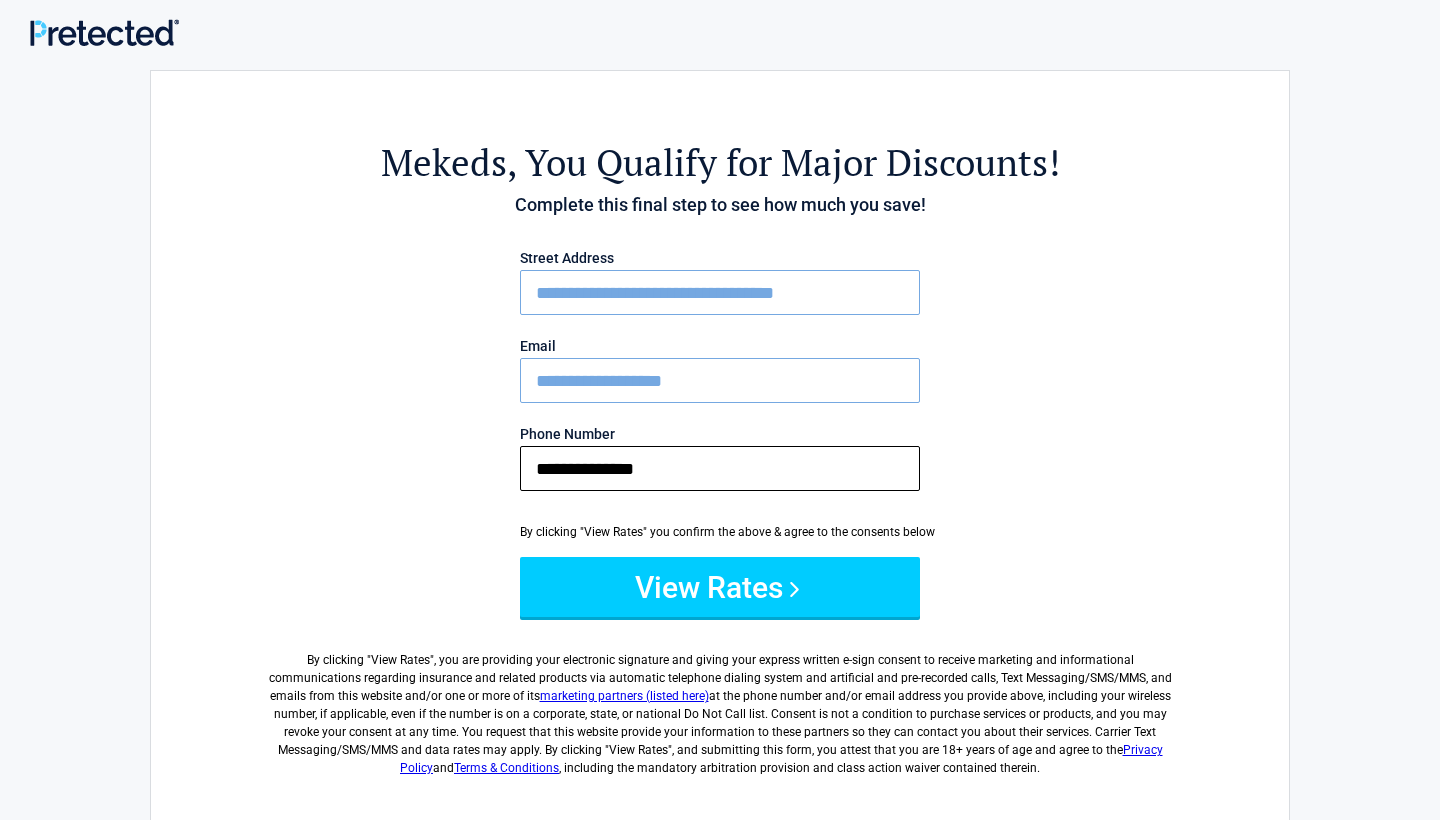 type on "**********" 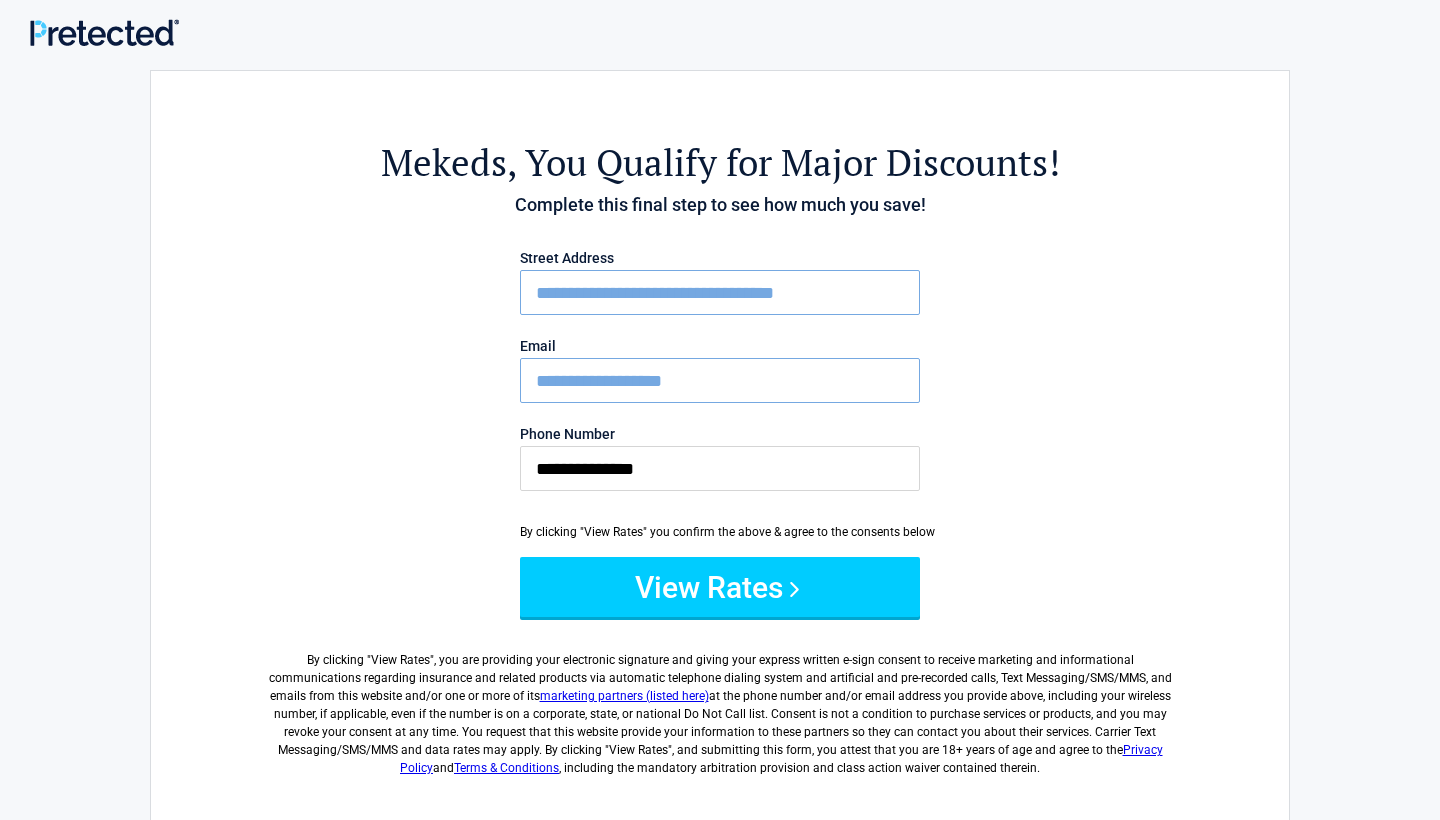 click on "**********" at bounding box center [720, 444] 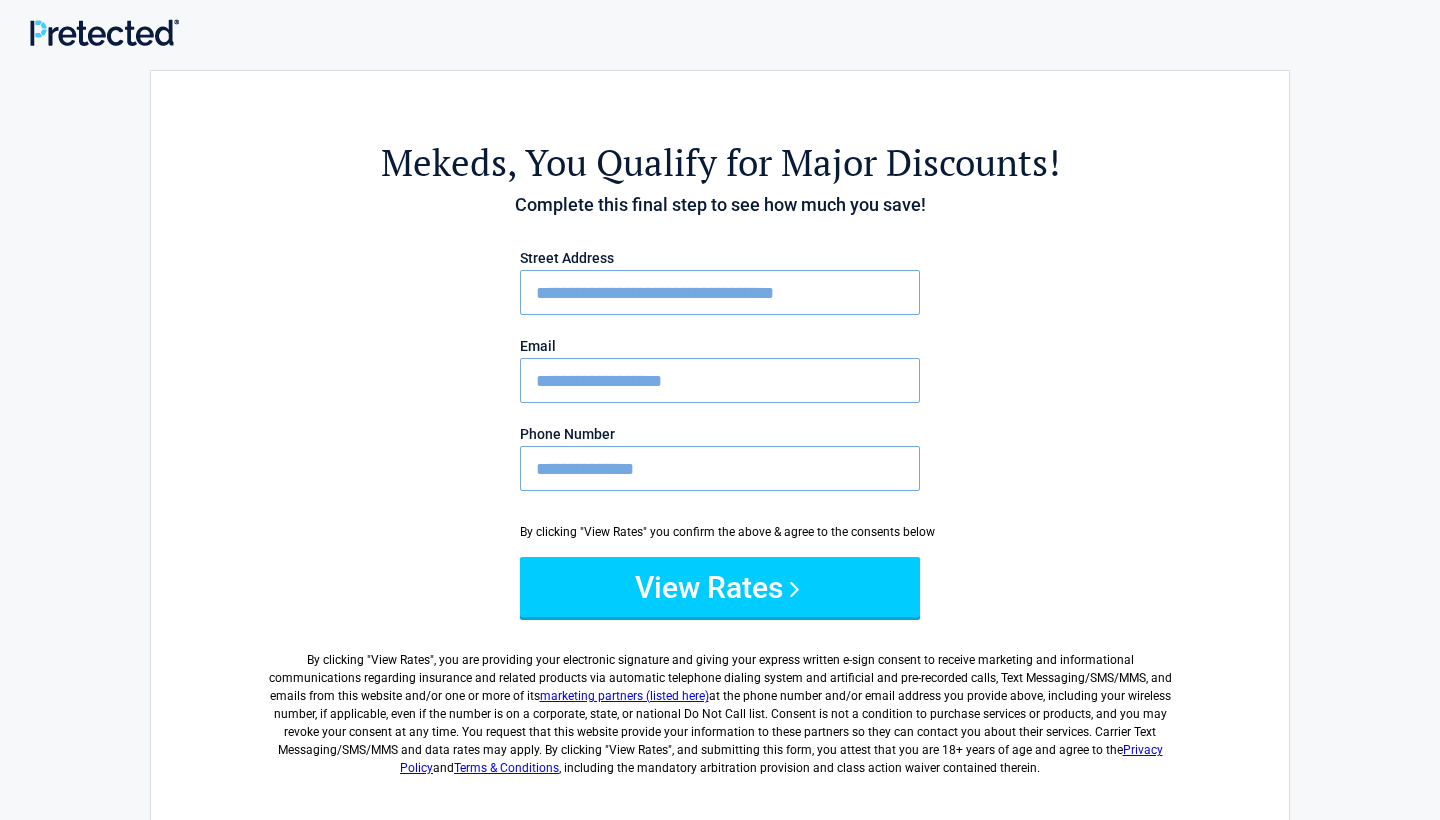 click on "**********" at bounding box center (720, 444) 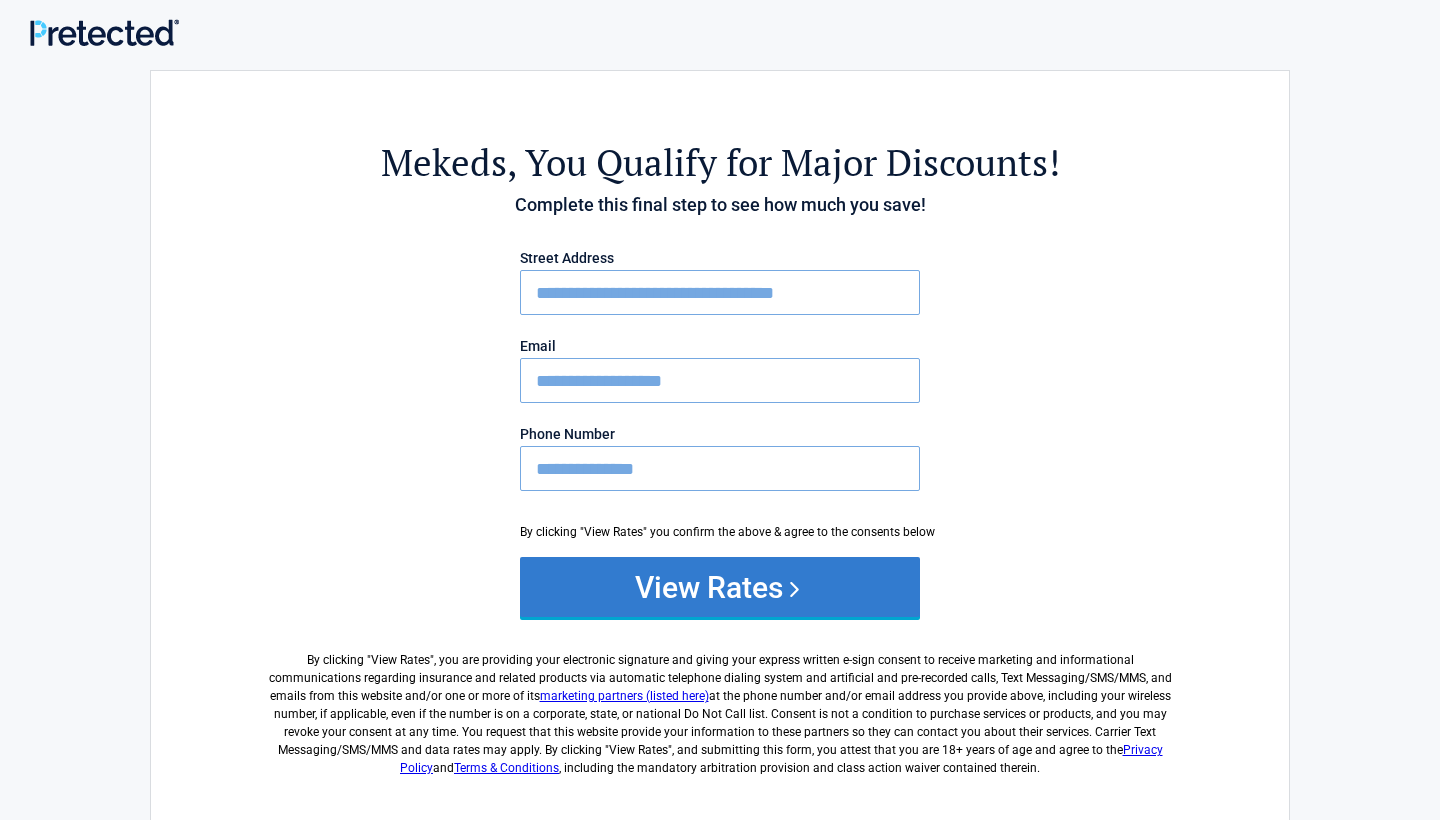click on "View Rates" at bounding box center (720, 587) 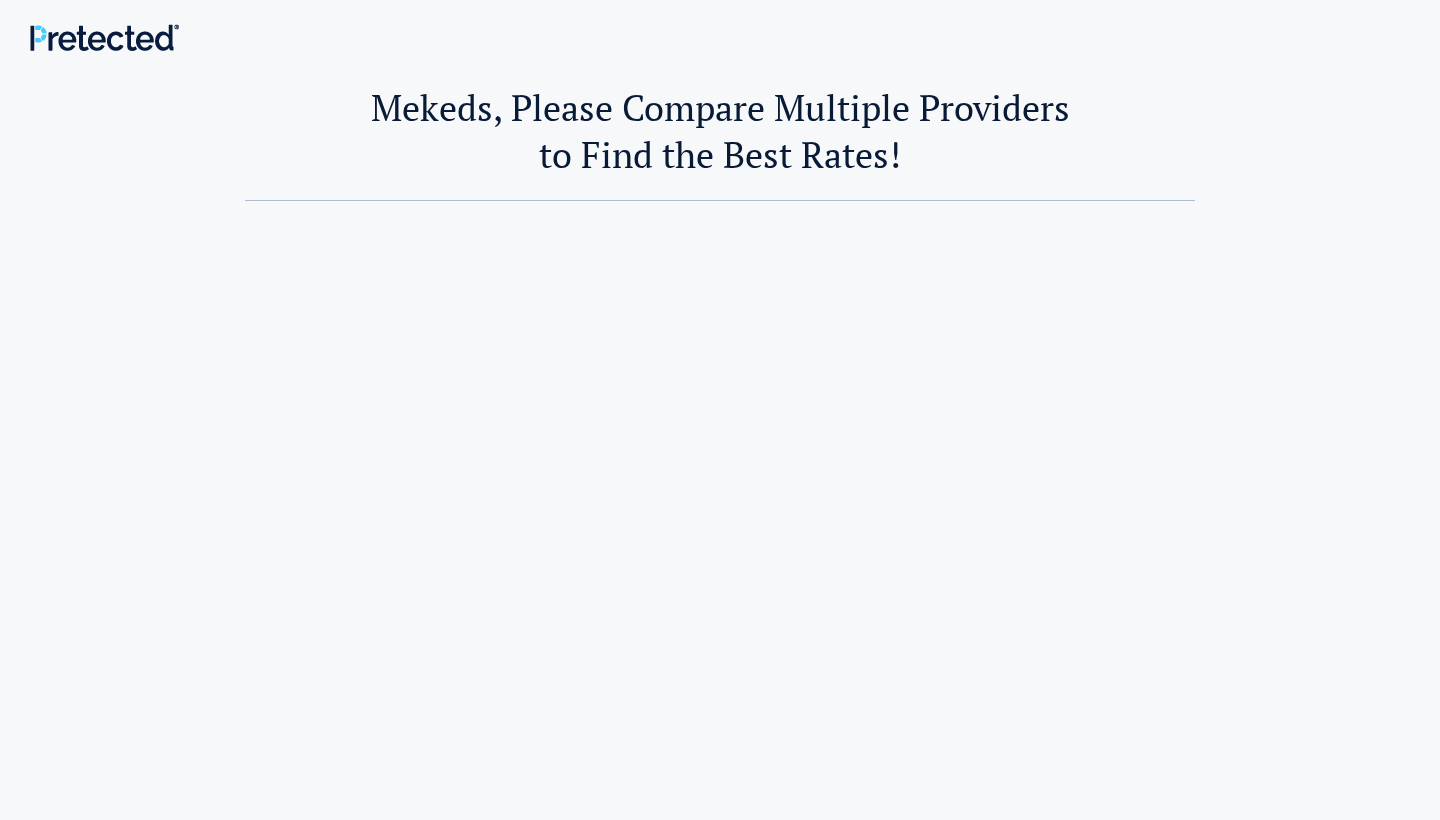 scroll, scrollTop: 0, scrollLeft: 0, axis: both 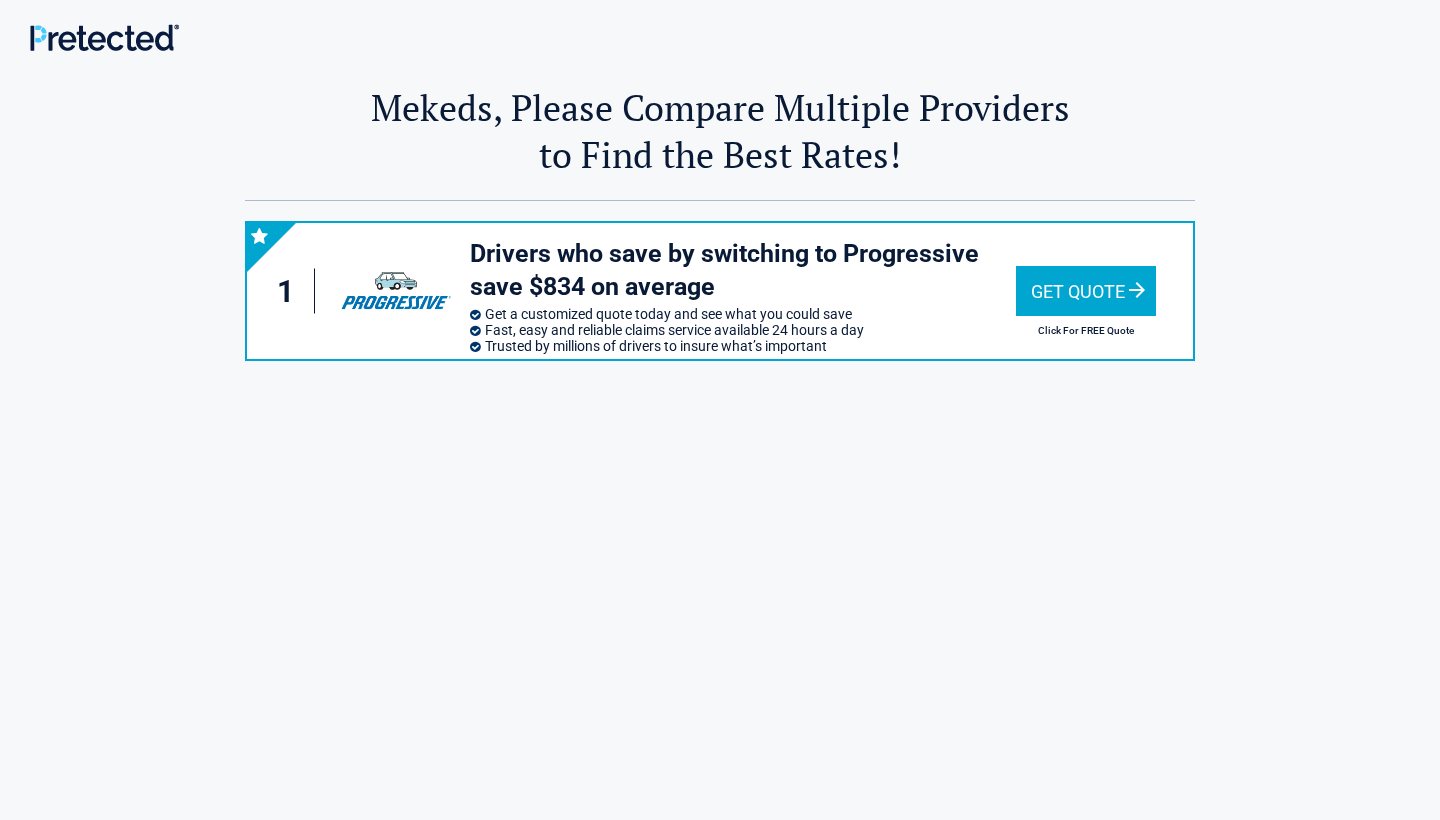 click on "Get Quote" at bounding box center (1086, 291) 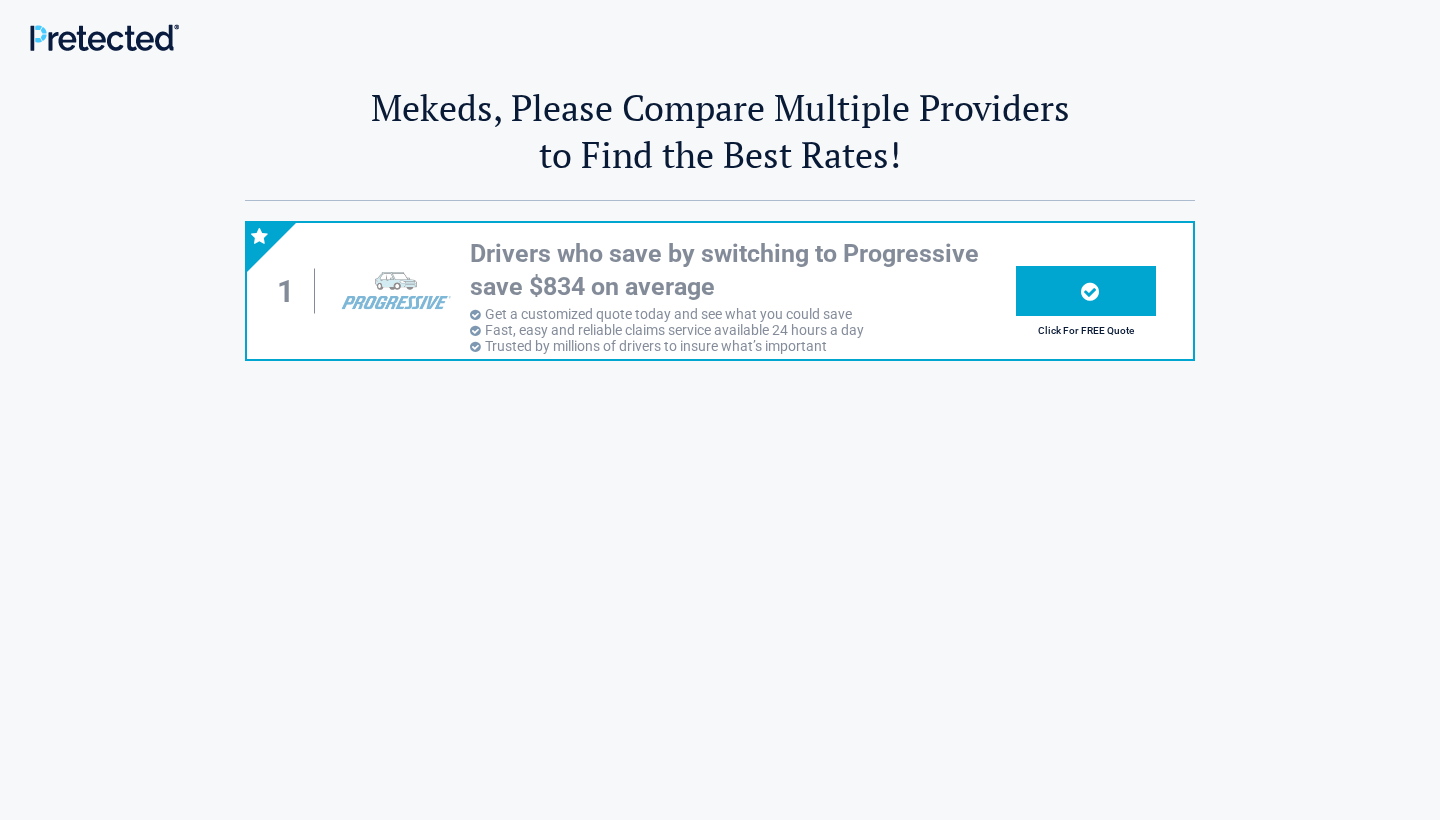 click on "Click For FREE Quote" at bounding box center [1086, 330] 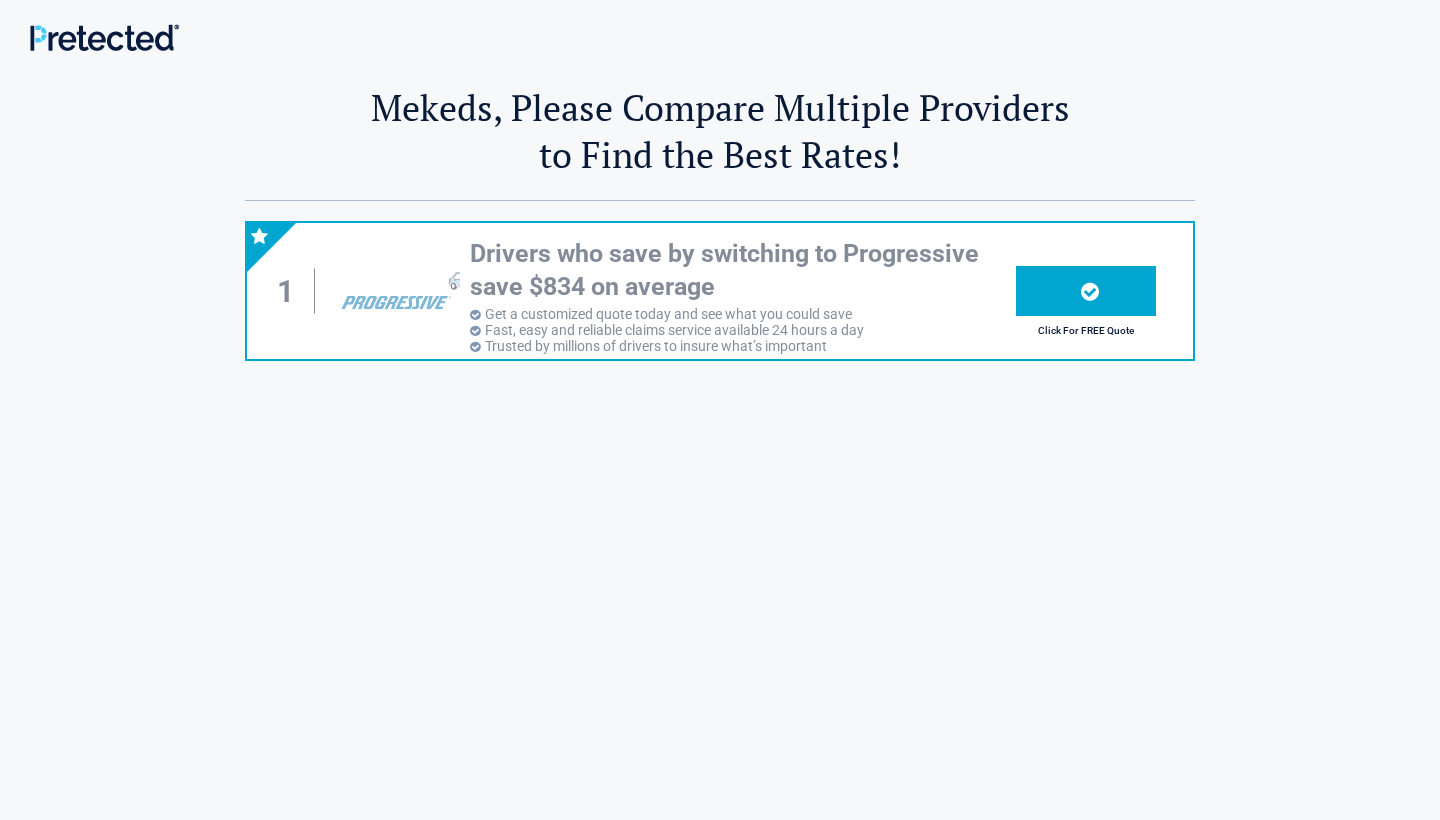 click at bounding box center (1086, 291) 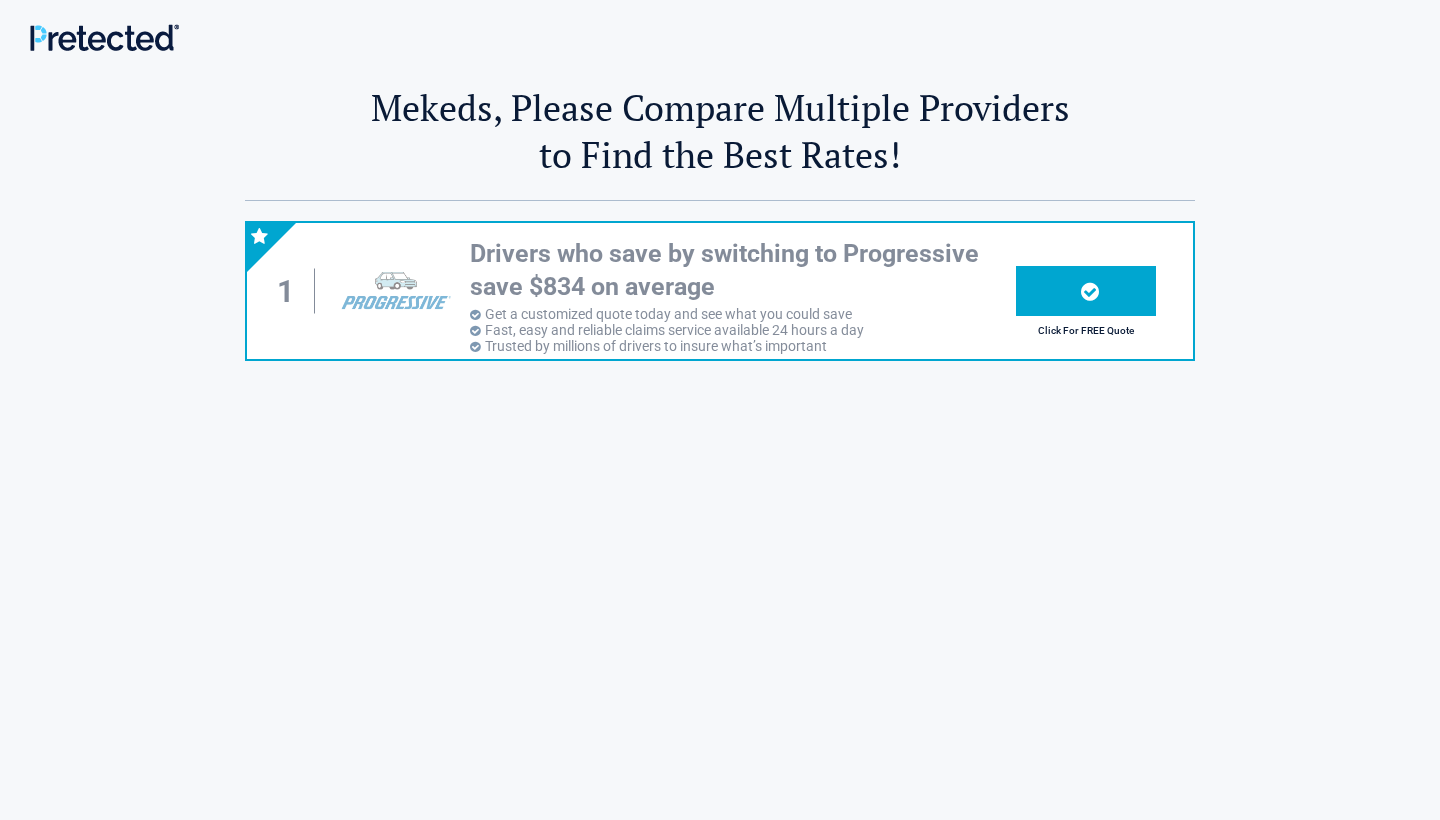 click at bounding box center (1090, 291) 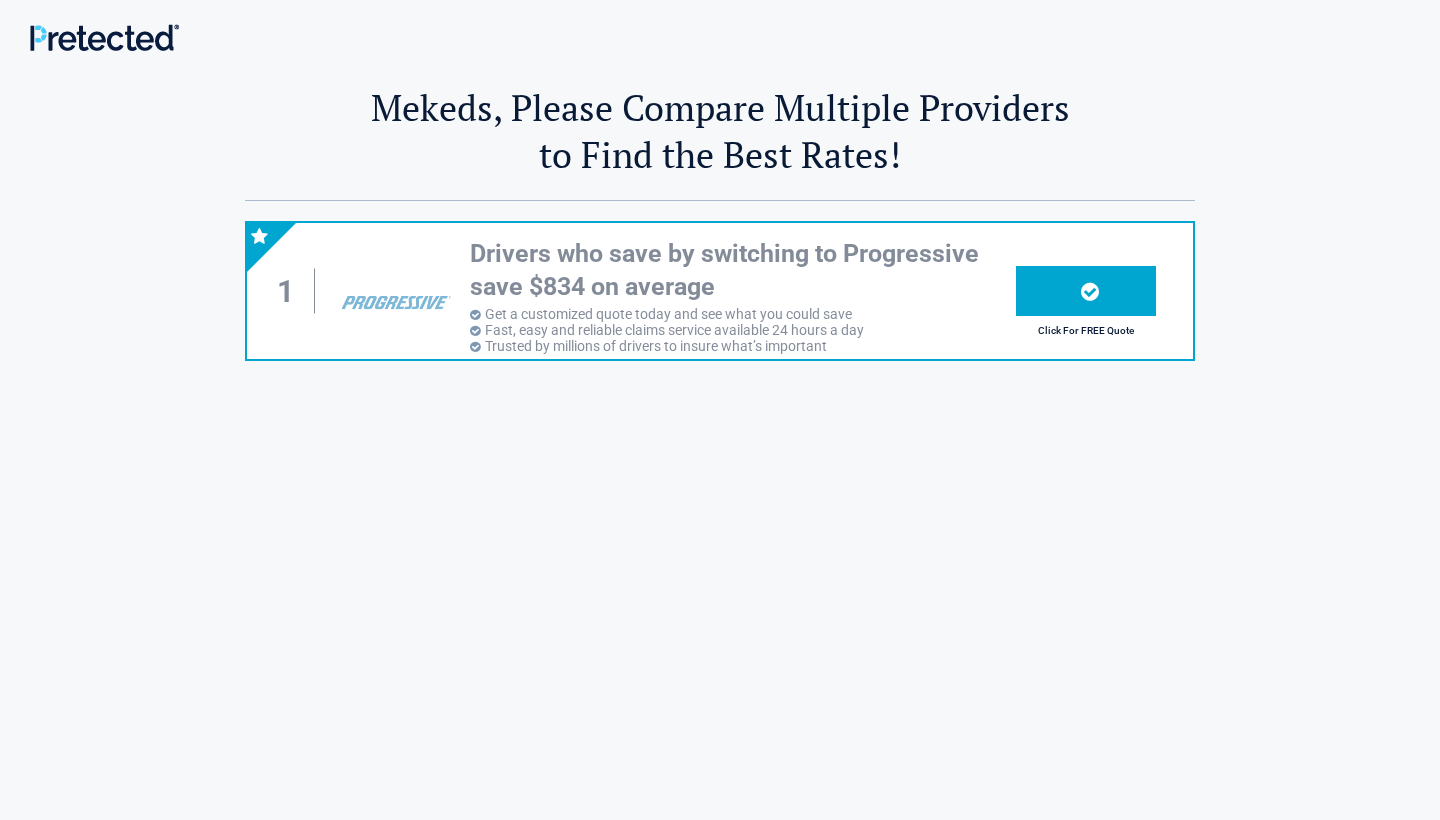 click at bounding box center [1090, 291] 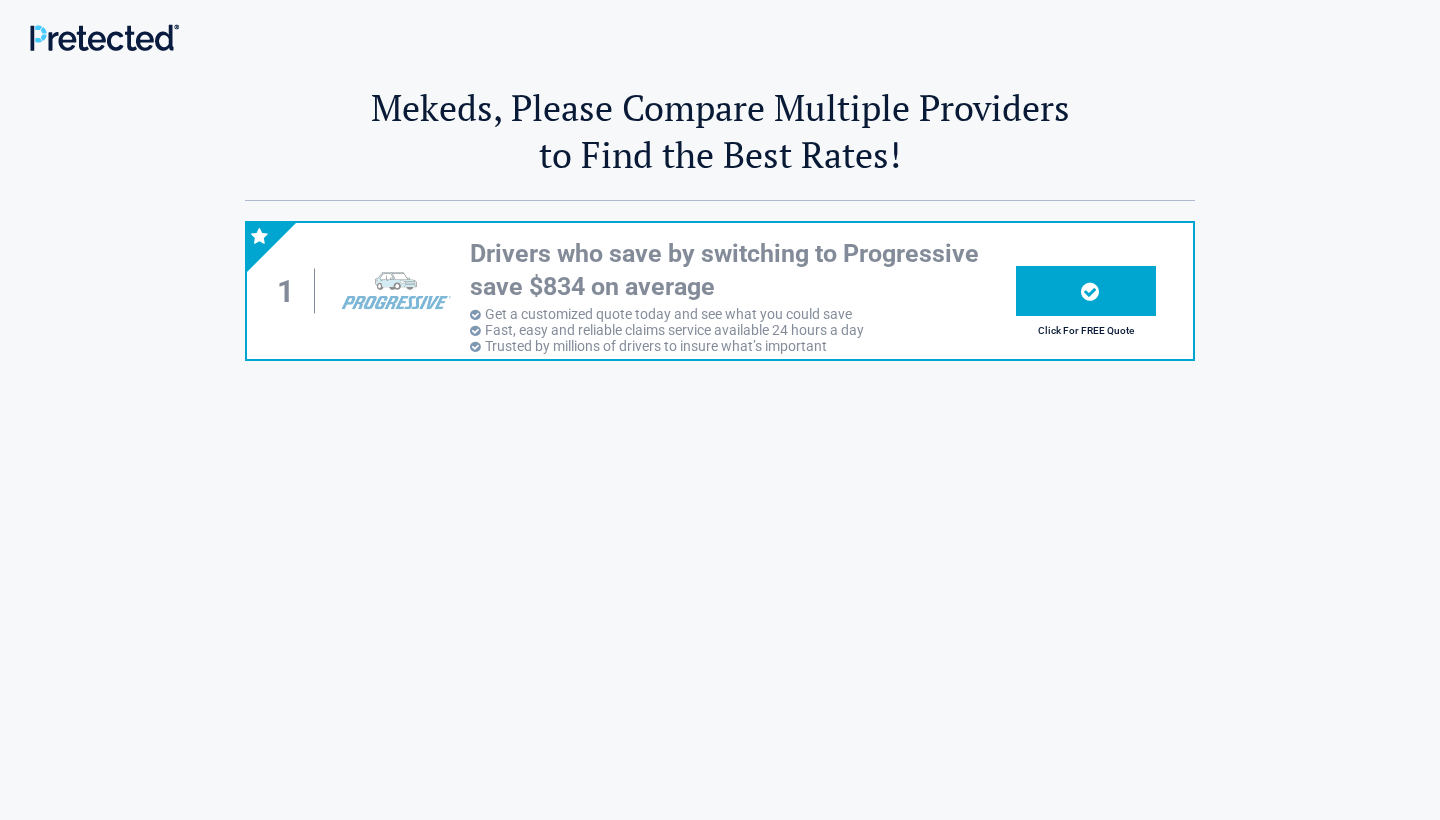 click at bounding box center [1086, 291] 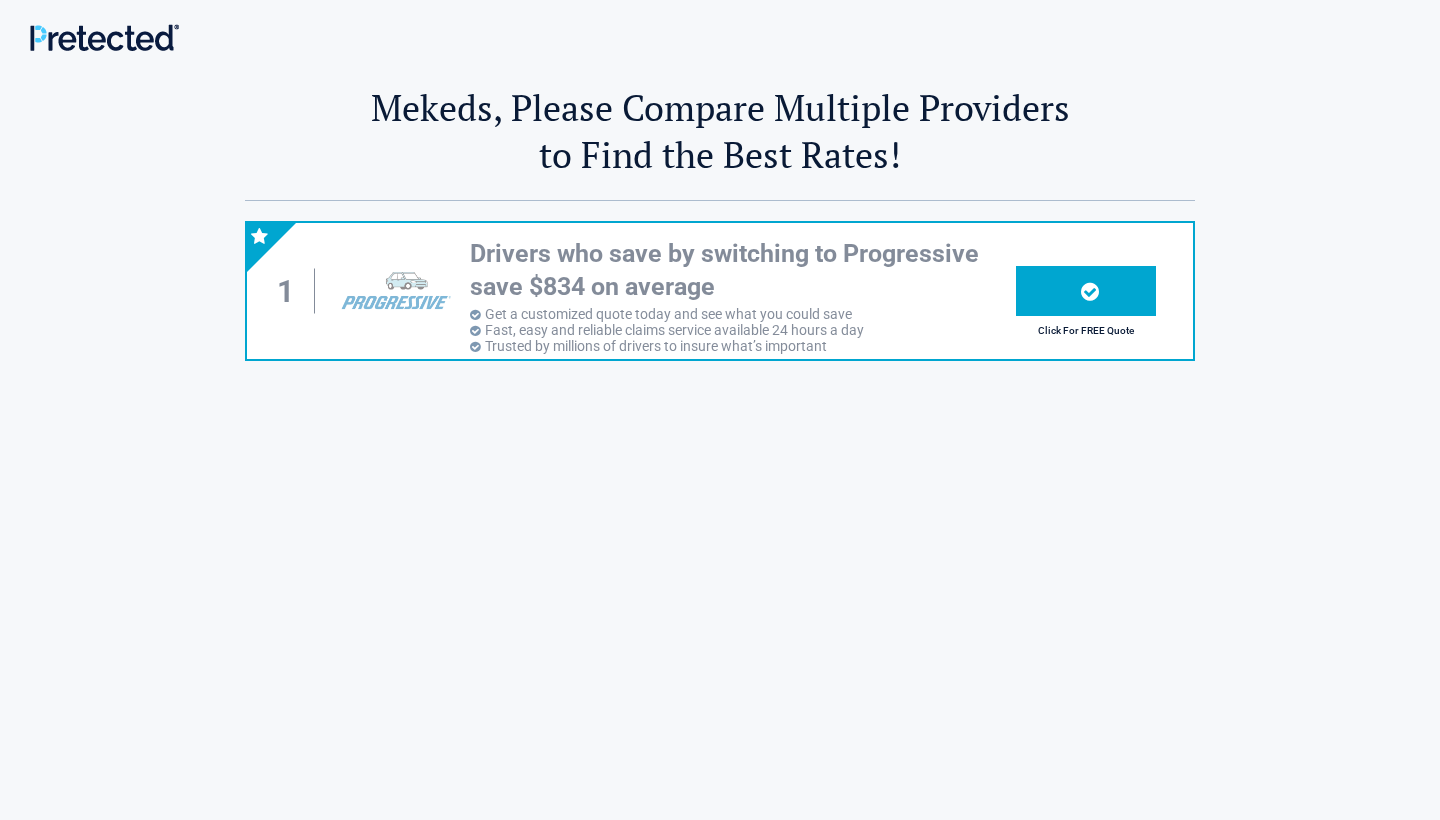 click at bounding box center [1086, 291] 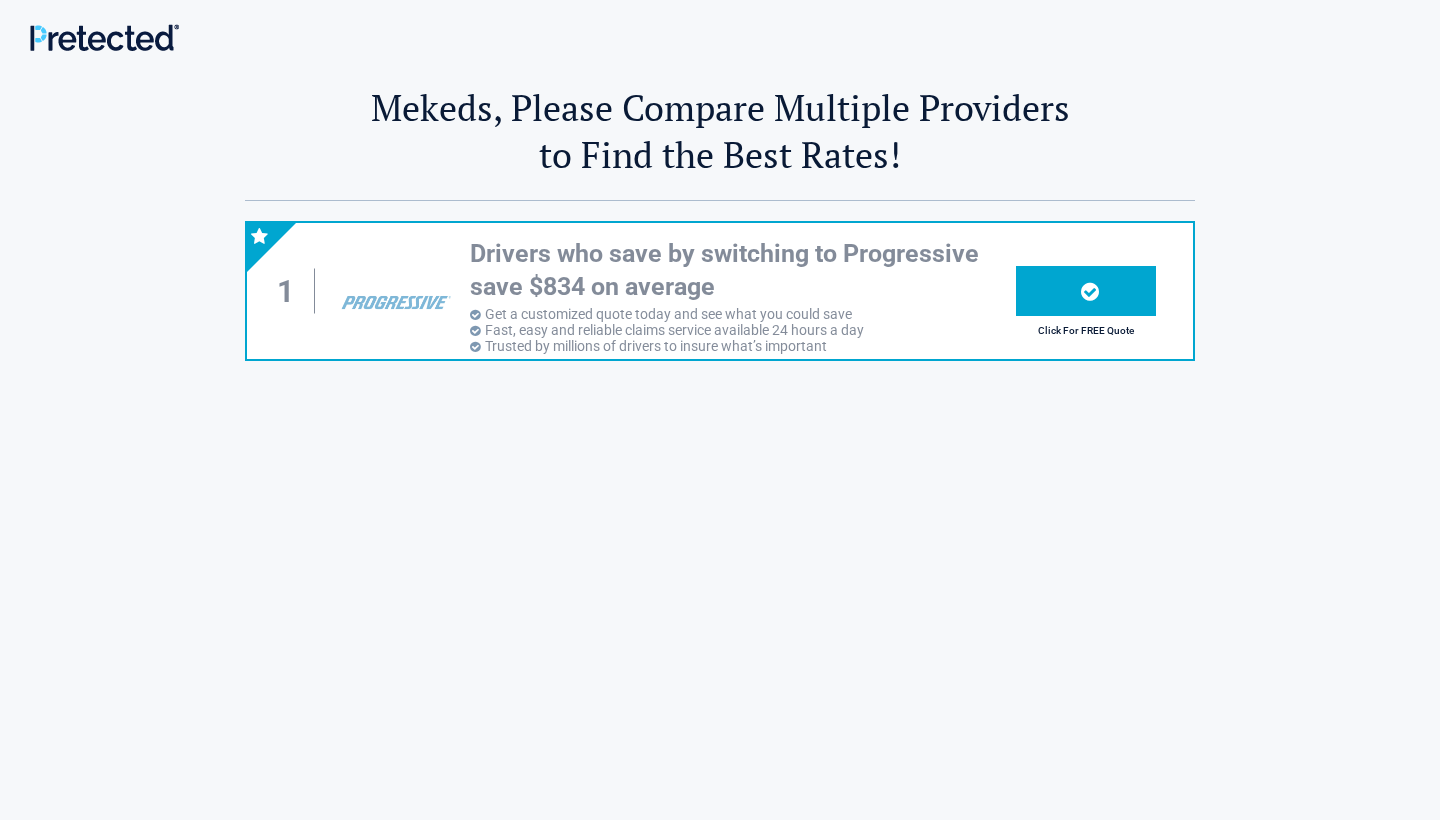 click at bounding box center [1086, 291] 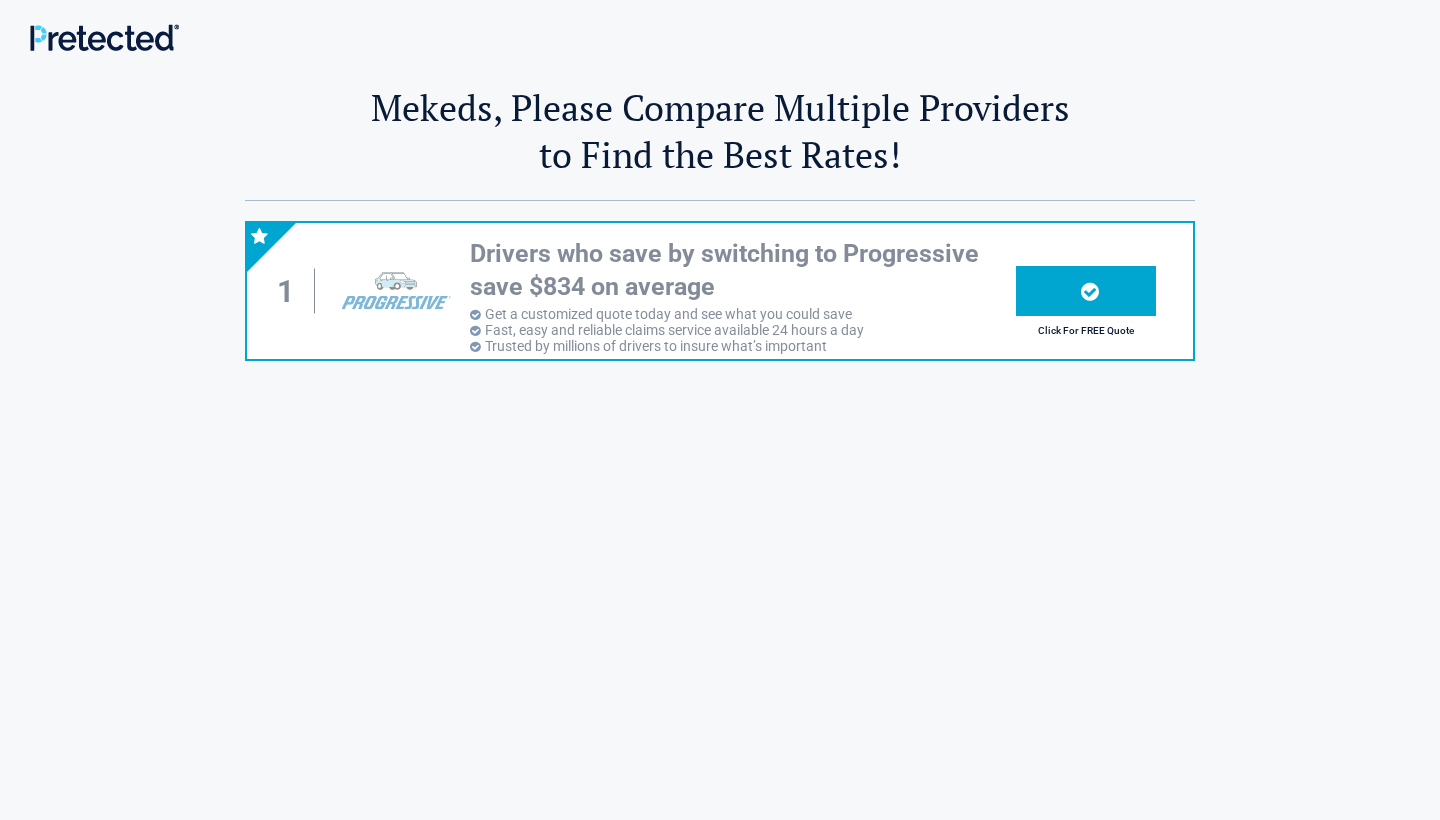 click at bounding box center [1086, 291] 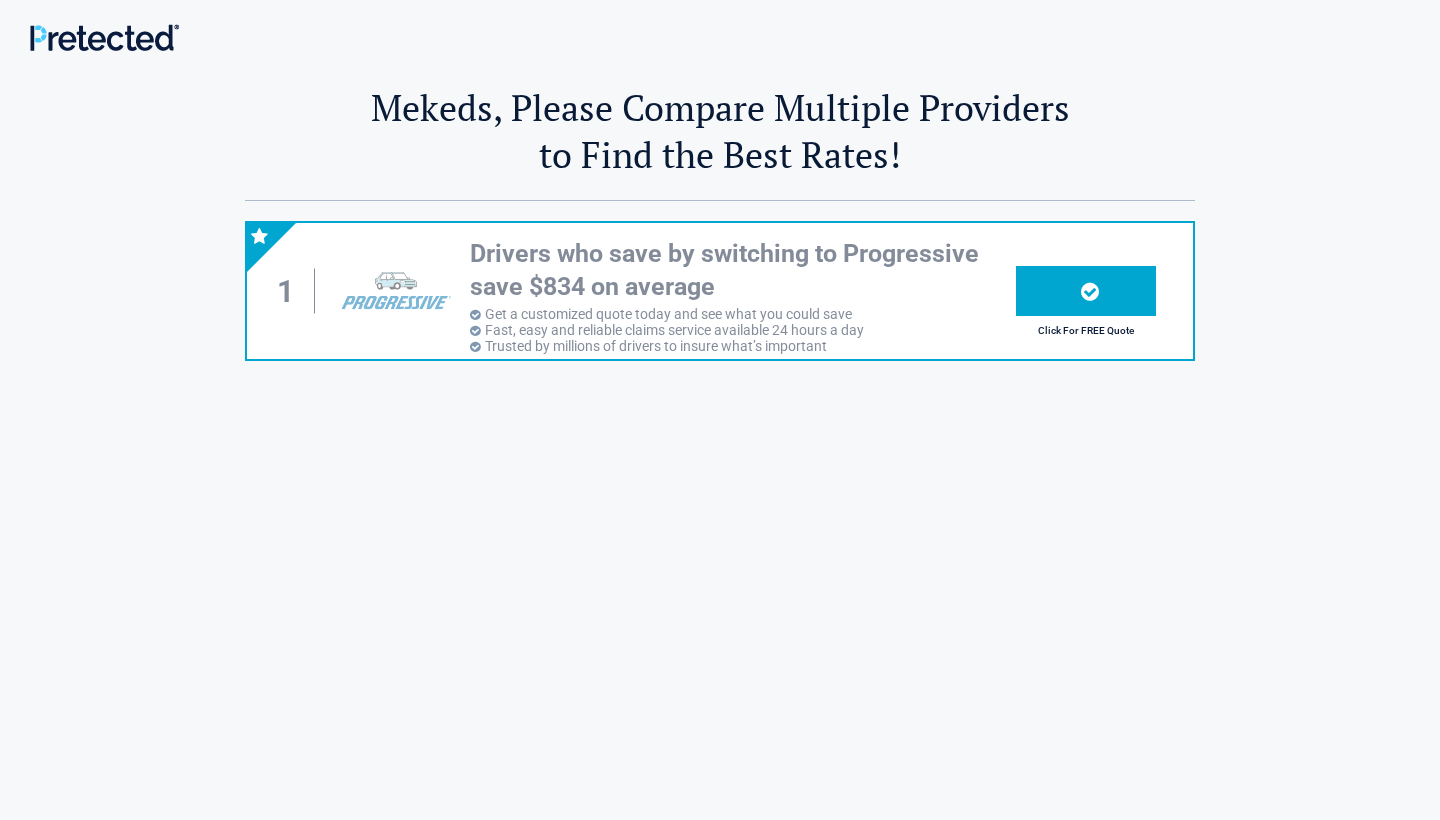 click at bounding box center [1086, 291] 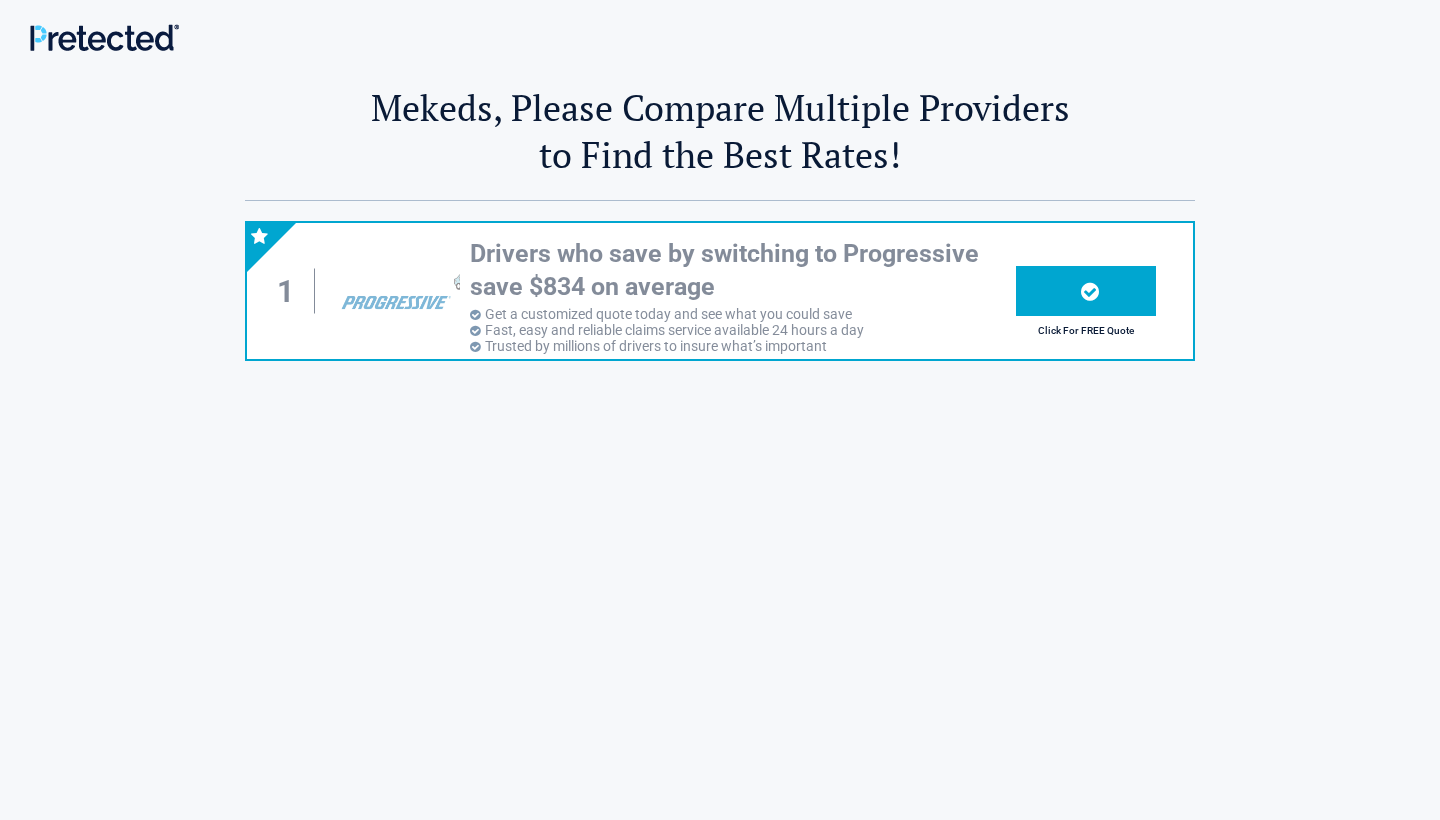 click on "Click For FREE Quote" at bounding box center (1086, 330) 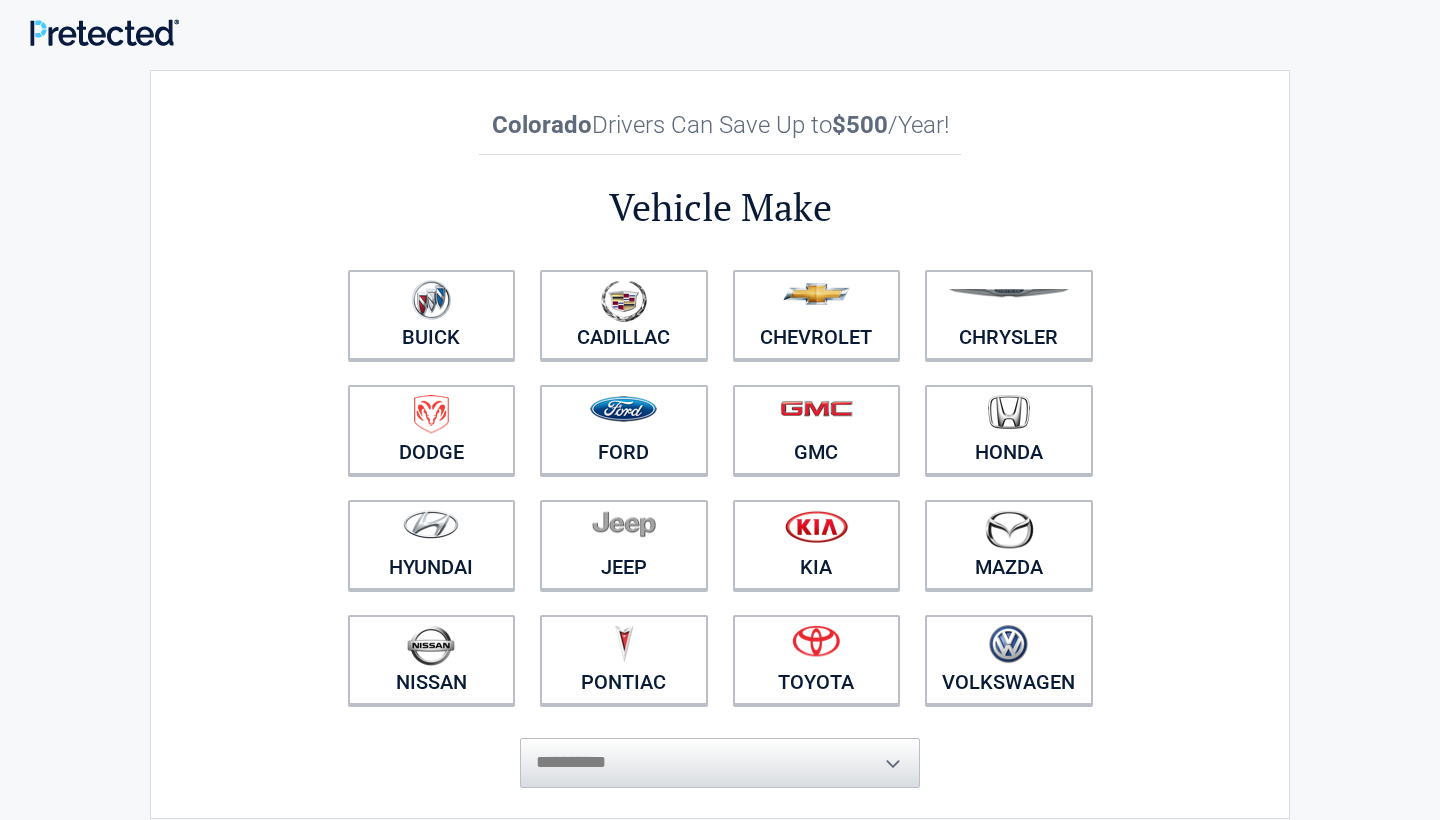 scroll, scrollTop: 0, scrollLeft: 0, axis: both 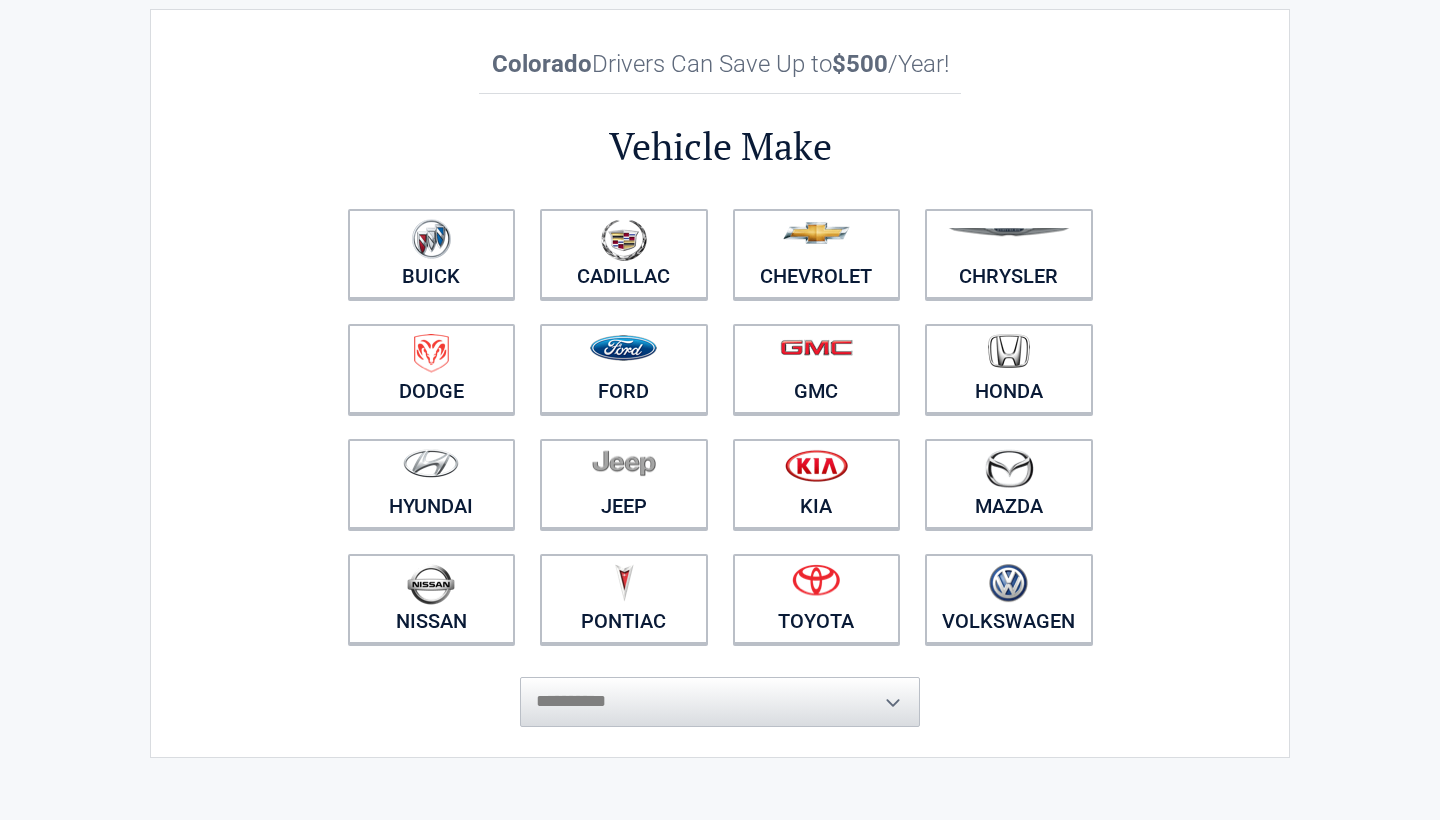 click on "**********" at bounding box center [720, 692] 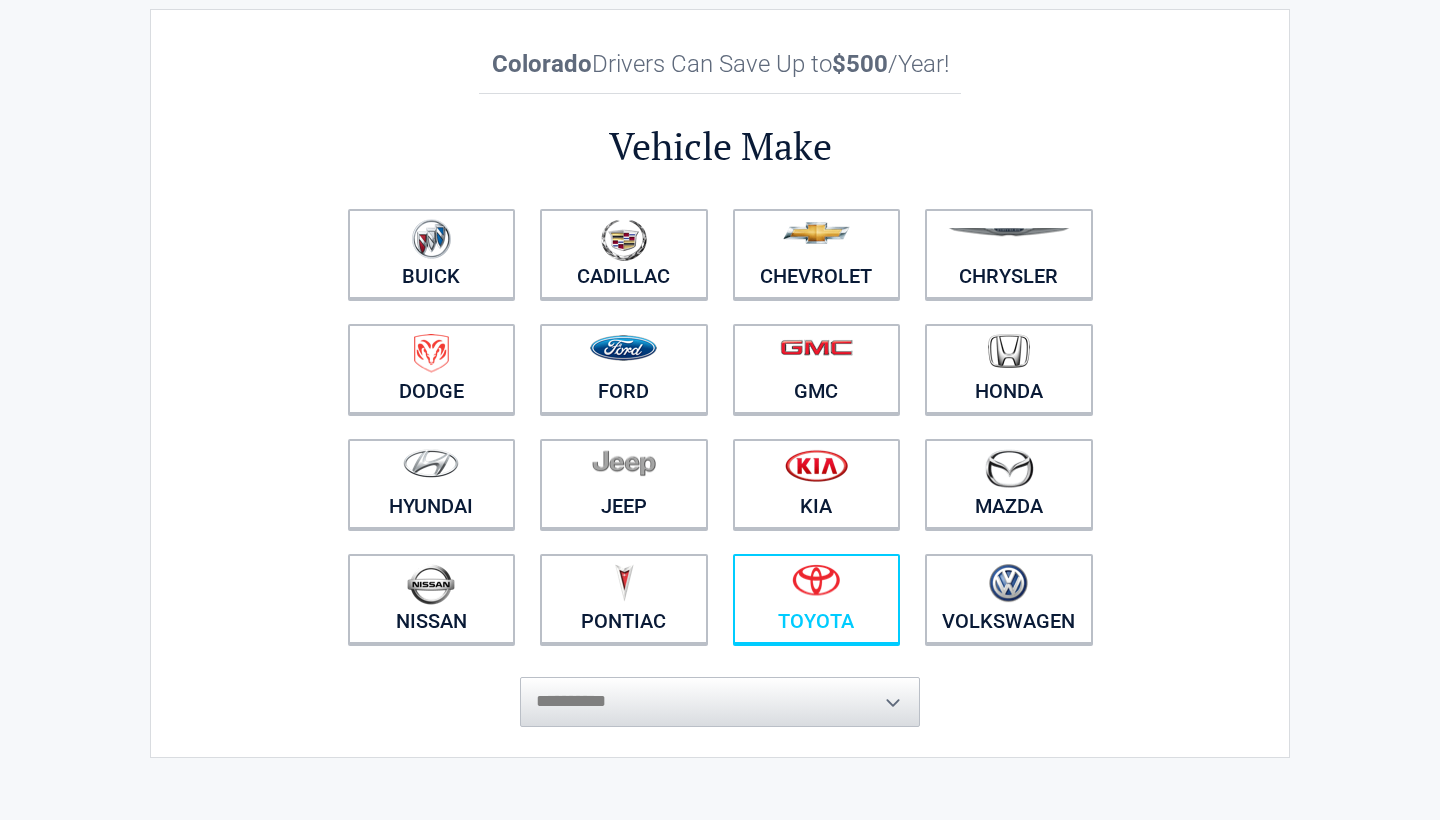 click on "Toyota" at bounding box center (817, 599) 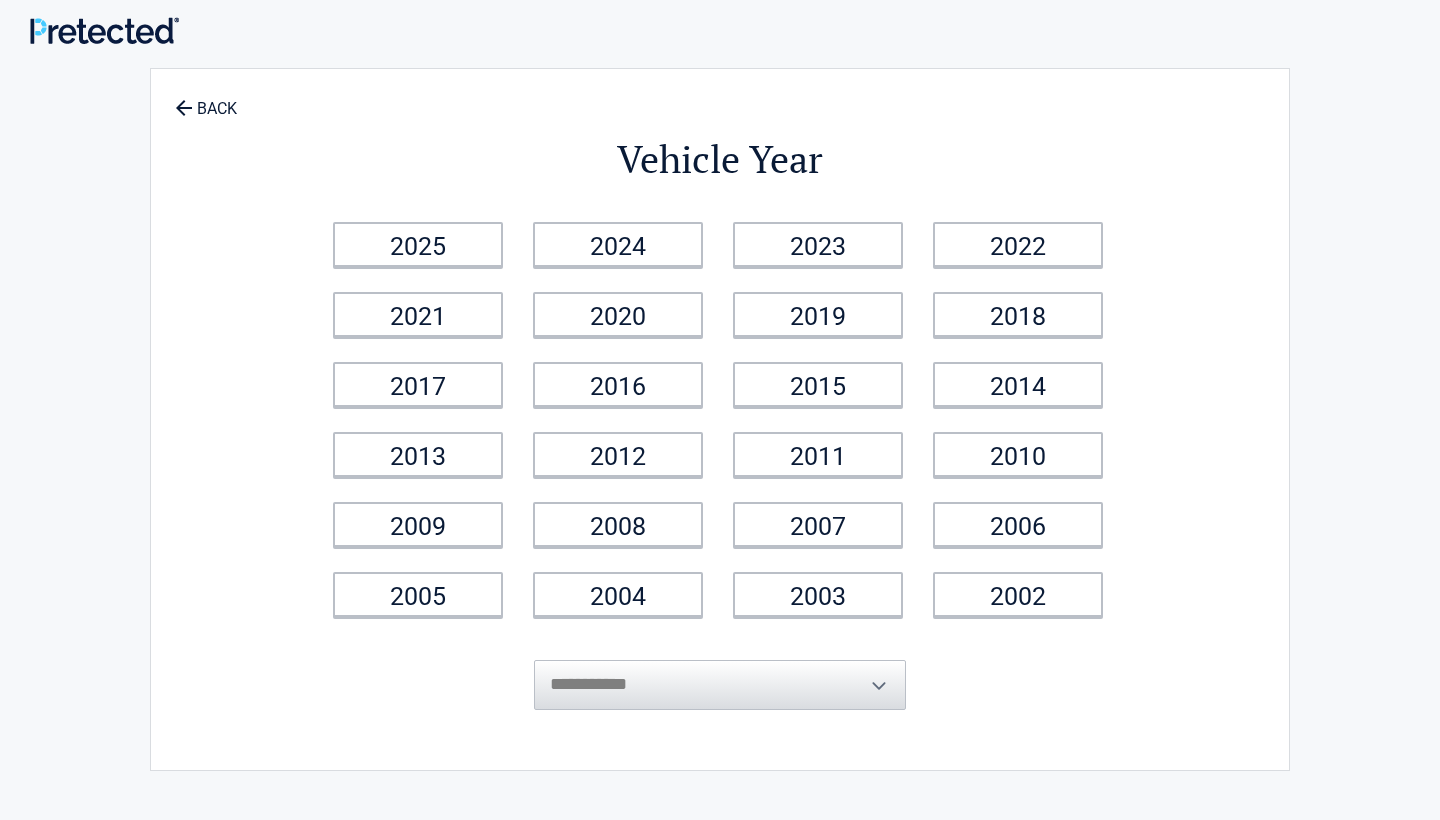 scroll, scrollTop: 0, scrollLeft: 0, axis: both 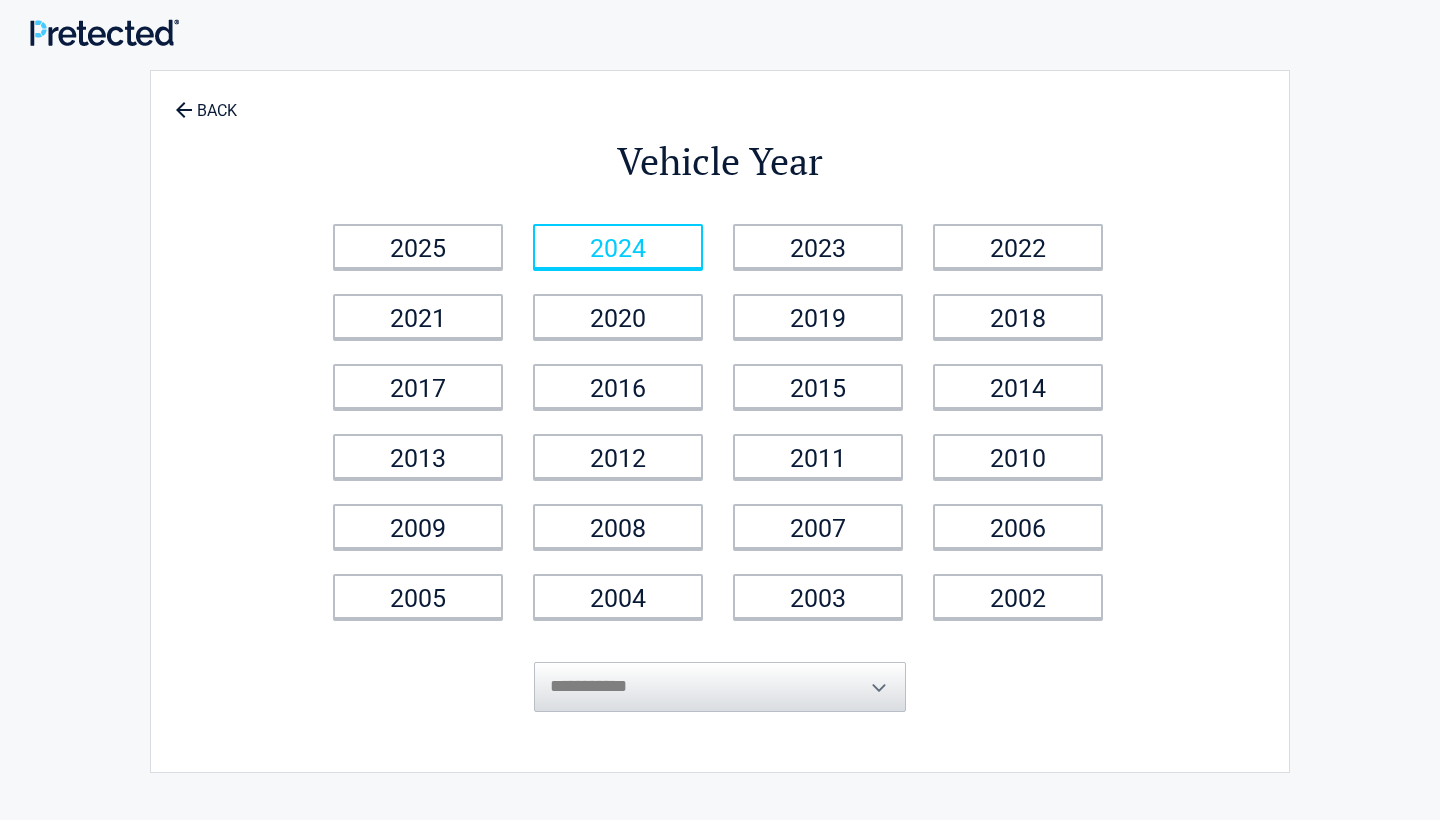 click on "2024" at bounding box center (618, 246) 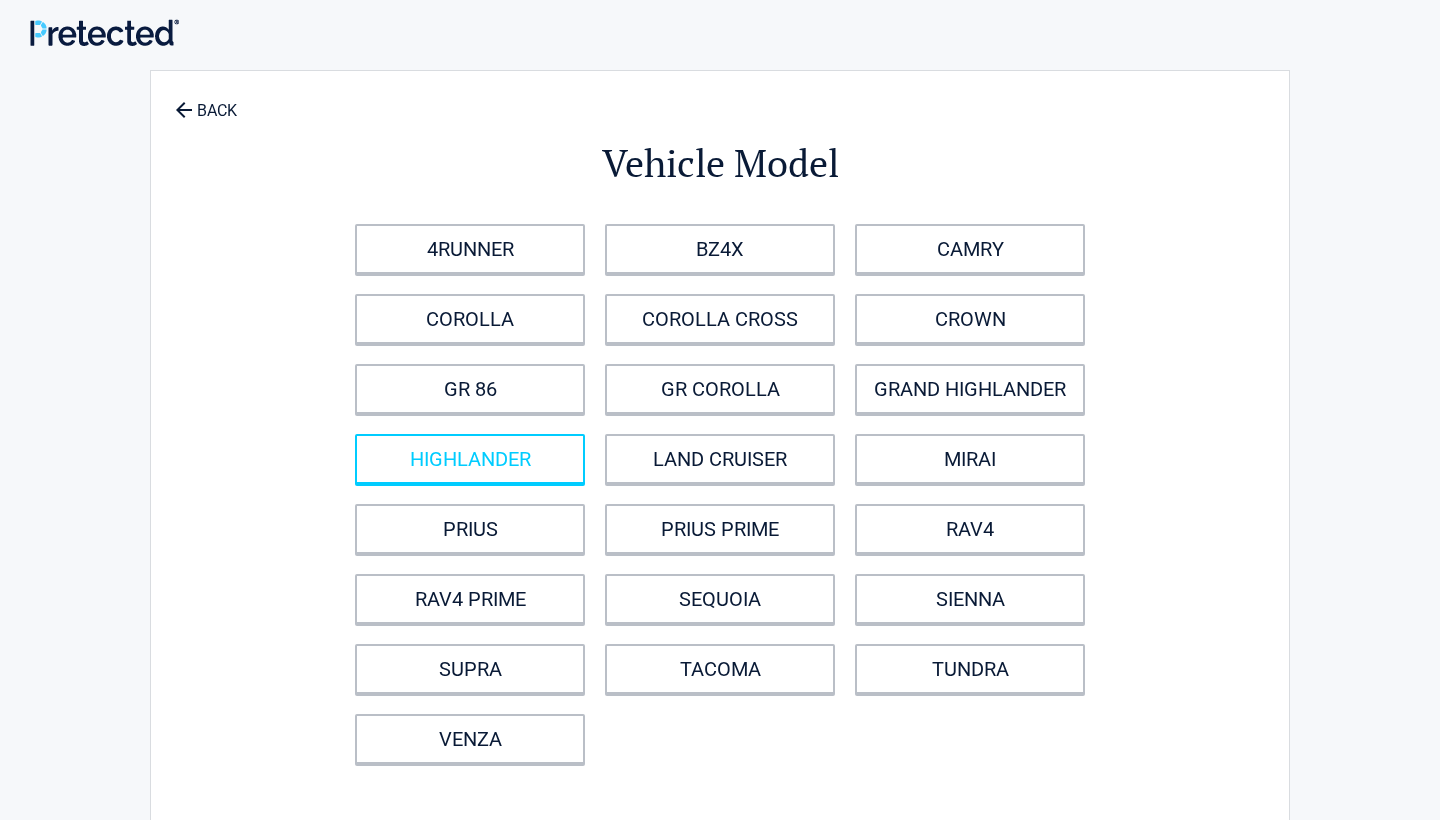 click on "HIGHLANDER" at bounding box center [470, 459] 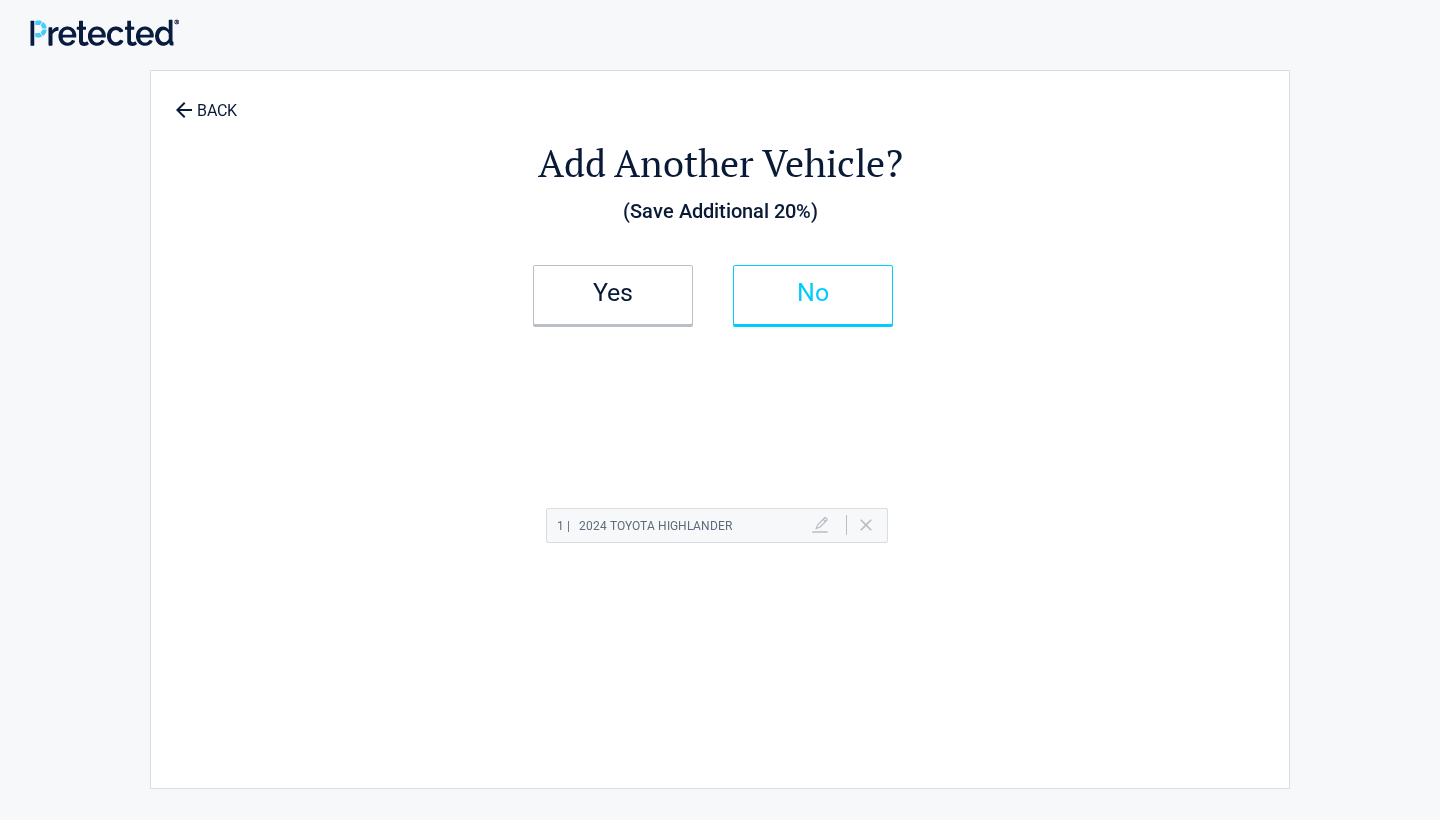 click on "No" at bounding box center (813, 293) 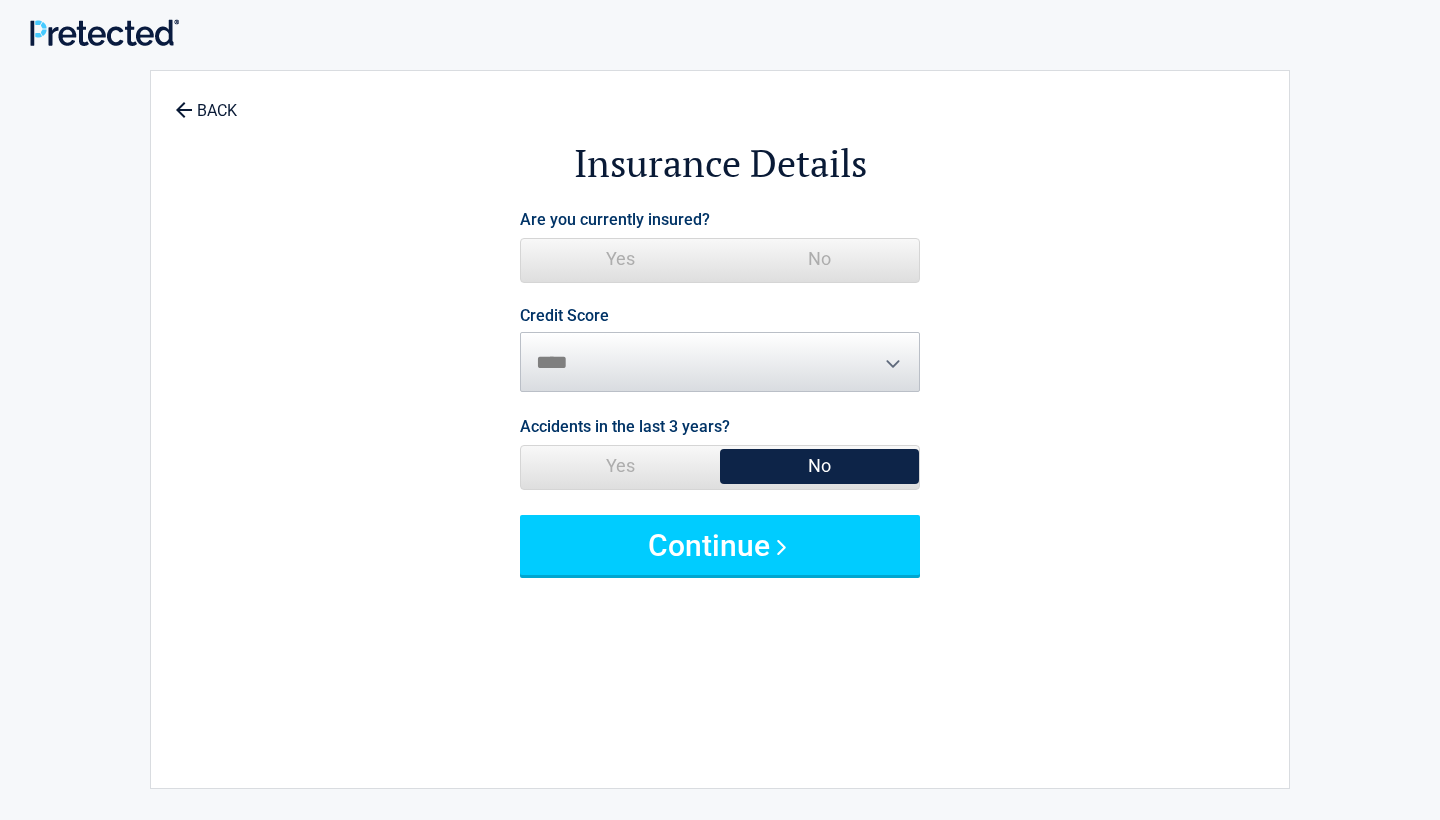 click on "Yes" at bounding box center (620, 259) 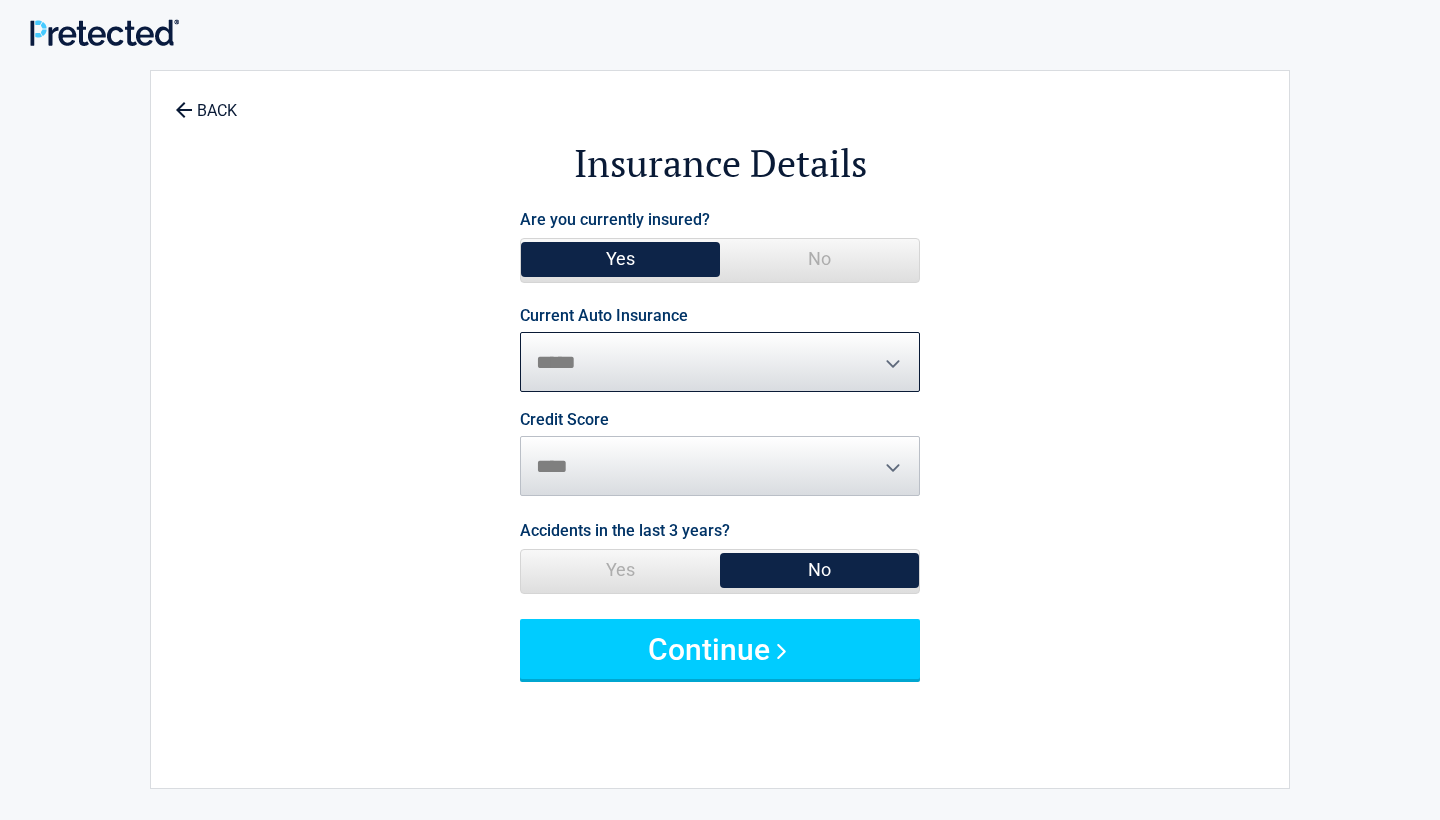 select on "********" 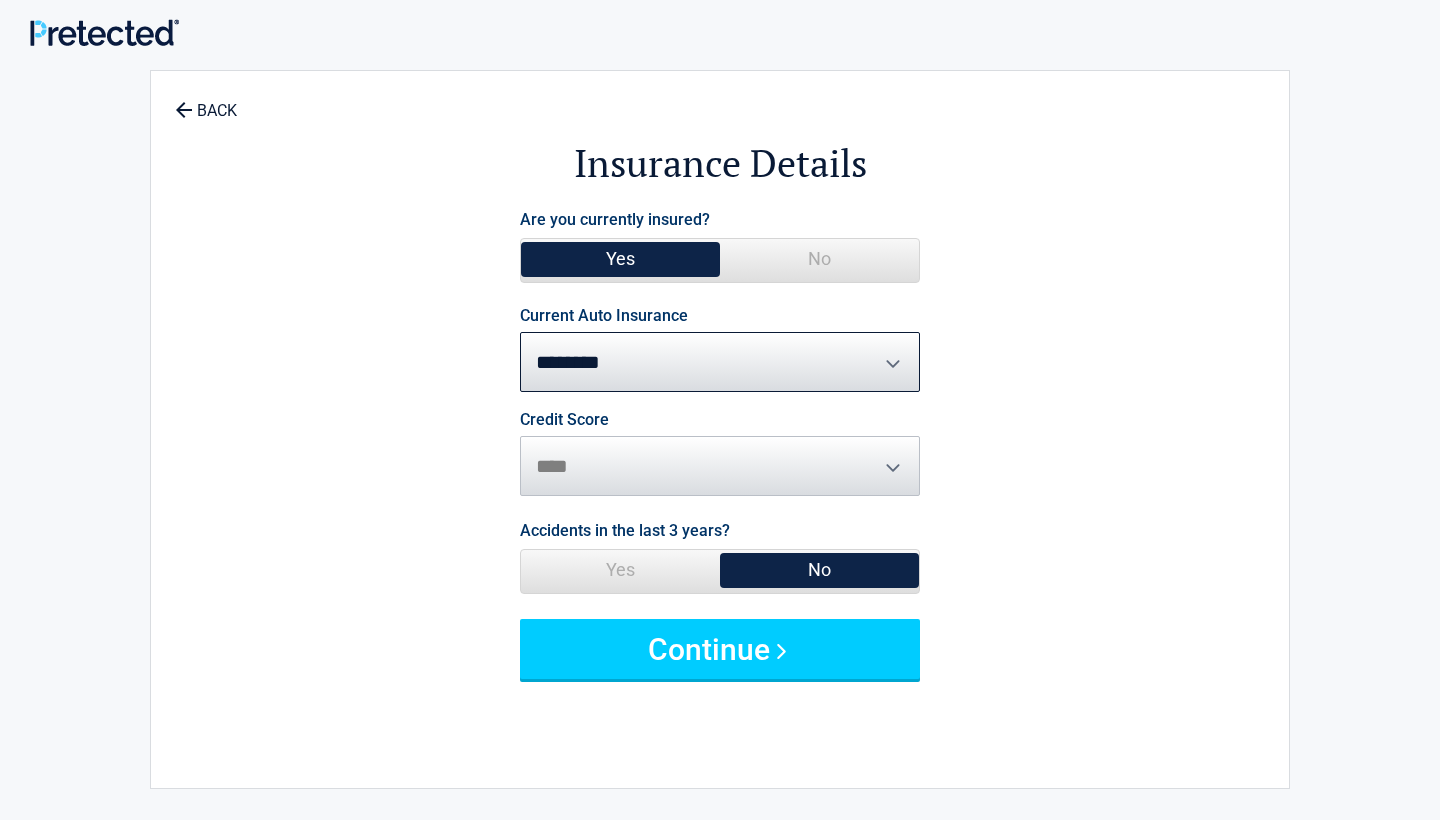 click on "Credit Score
*********
****
*******
****" at bounding box center (720, 454) 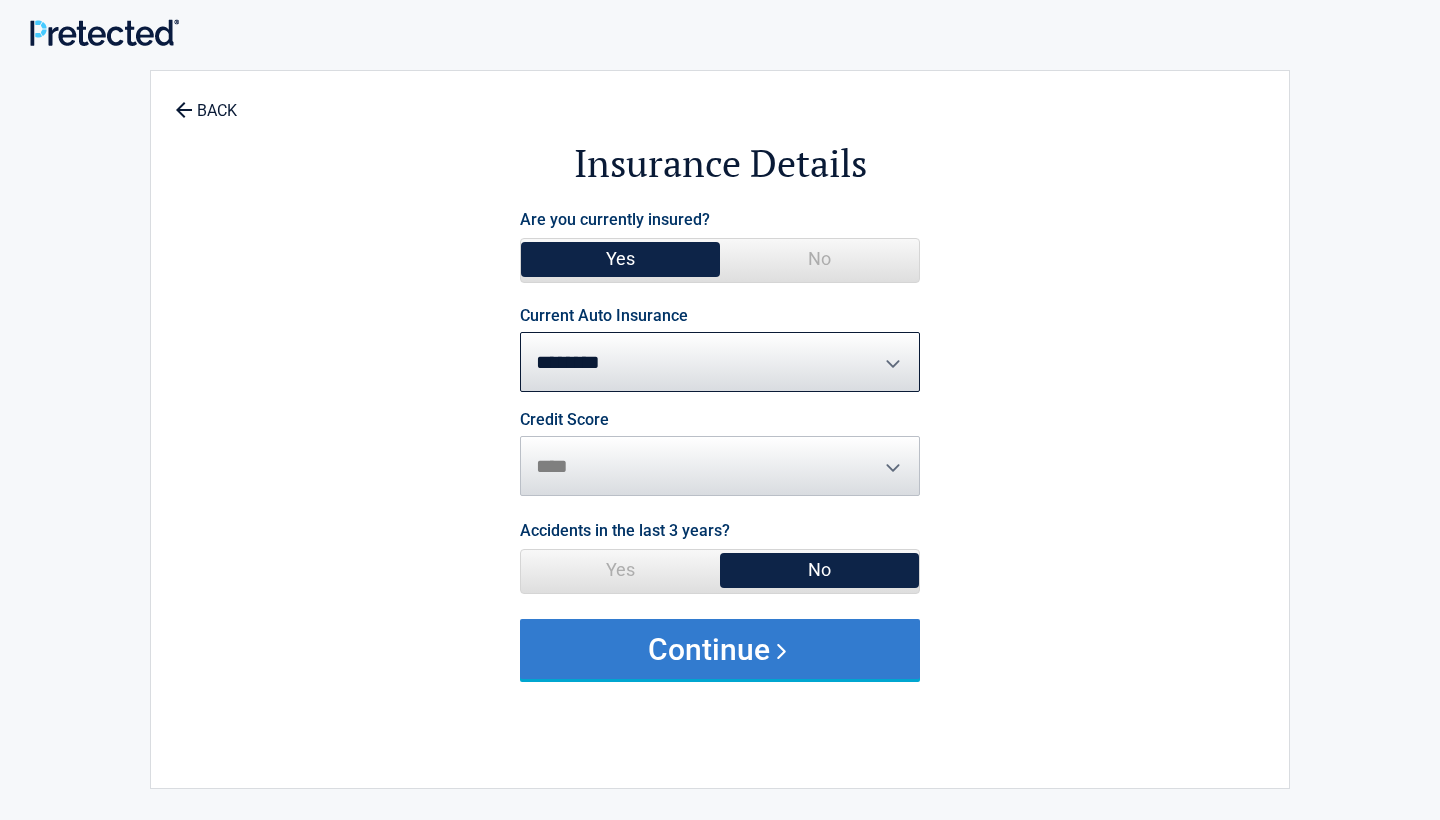 click on "Continue" at bounding box center (720, 649) 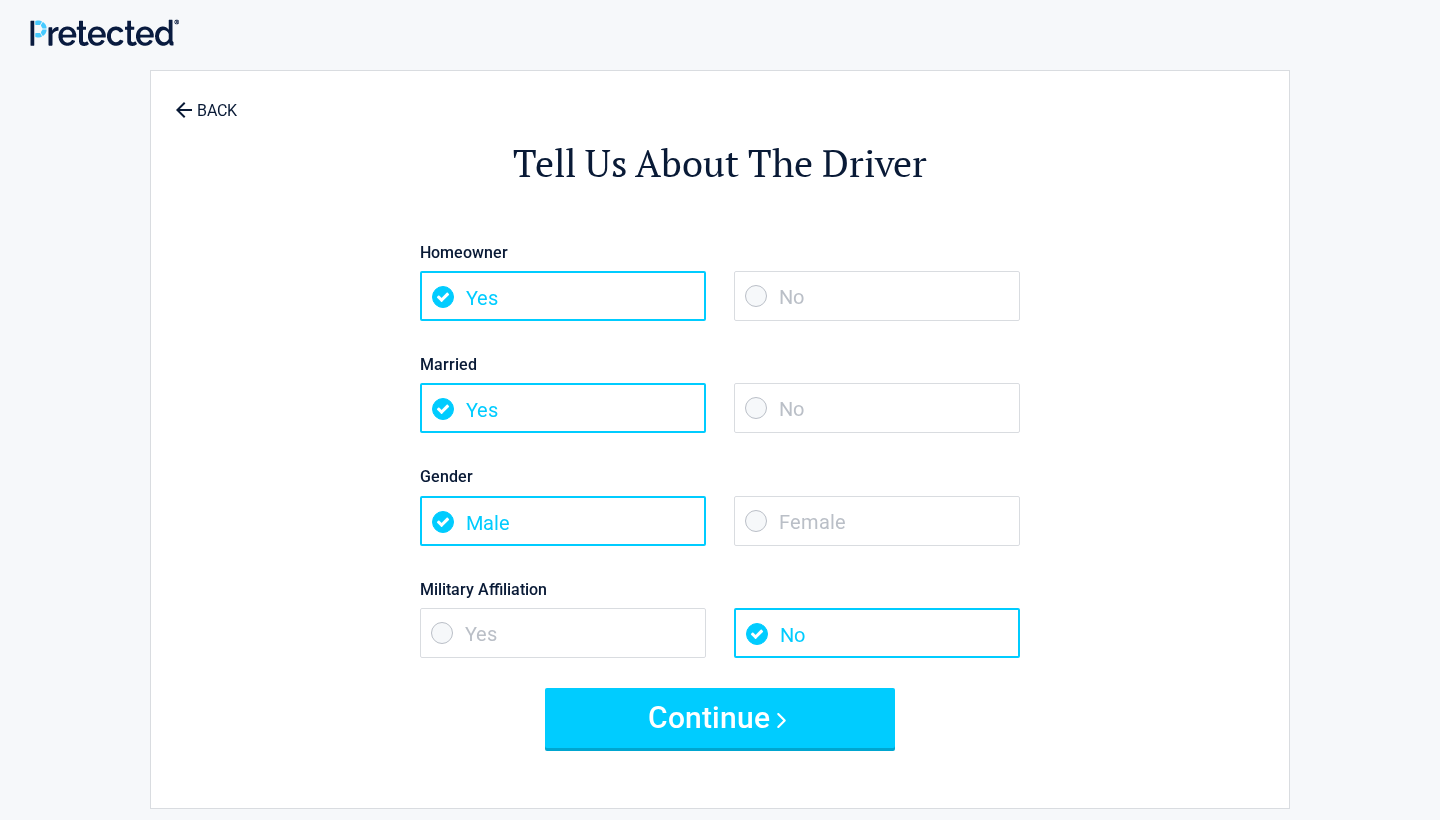 click on "No" at bounding box center (877, 408) 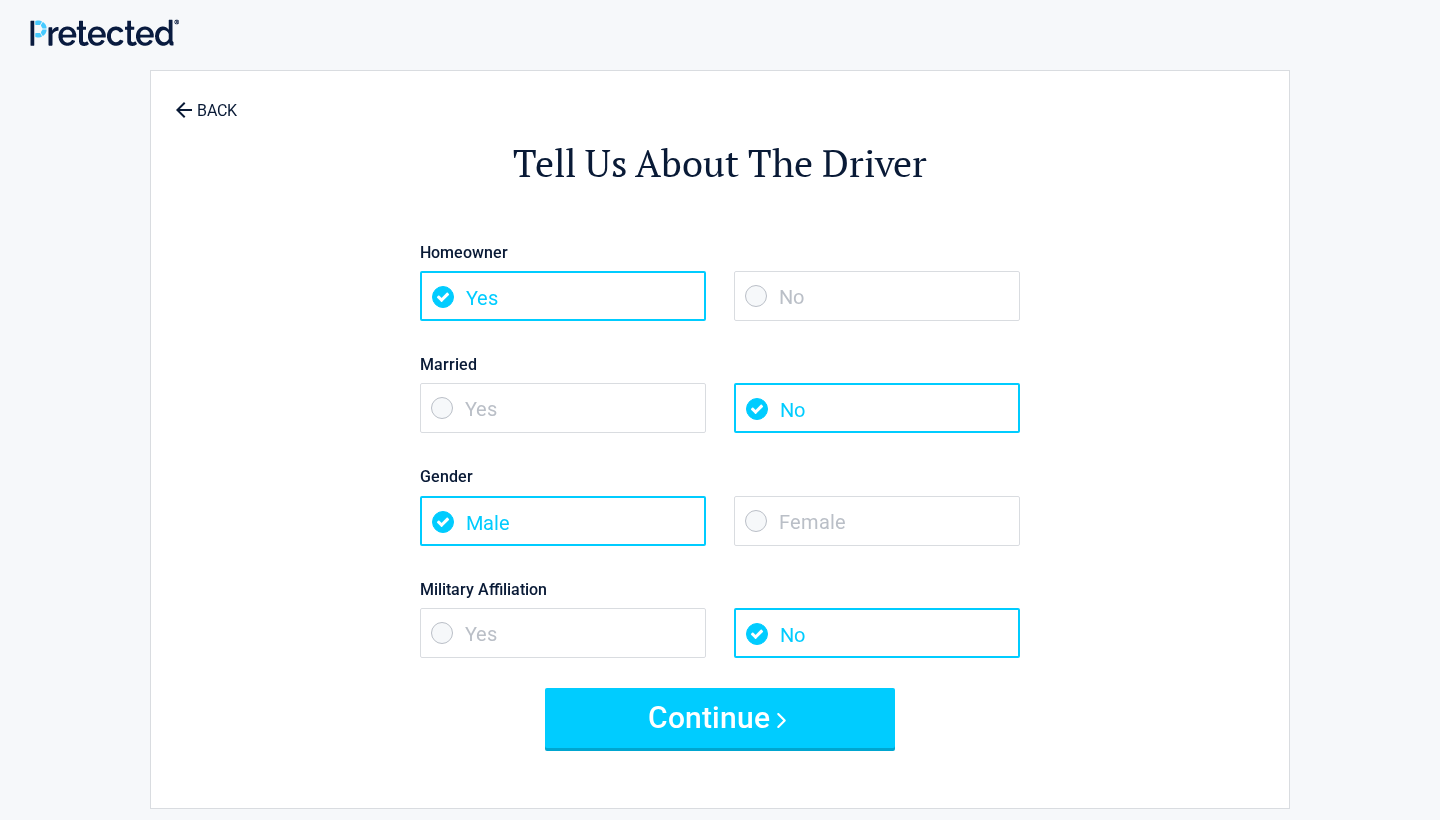 click on "Female" at bounding box center [877, 521] 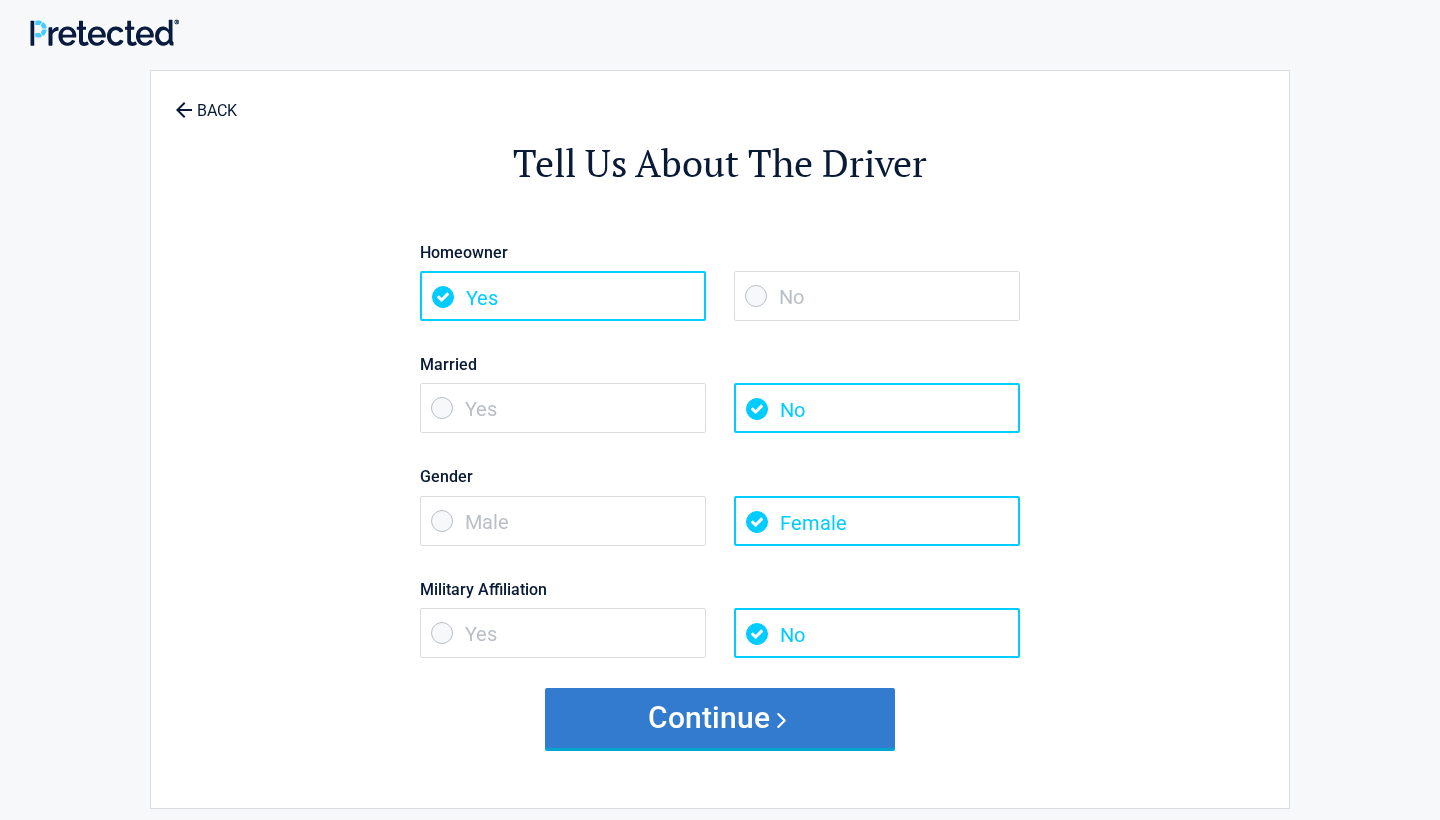 click on "Continue" at bounding box center [720, 718] 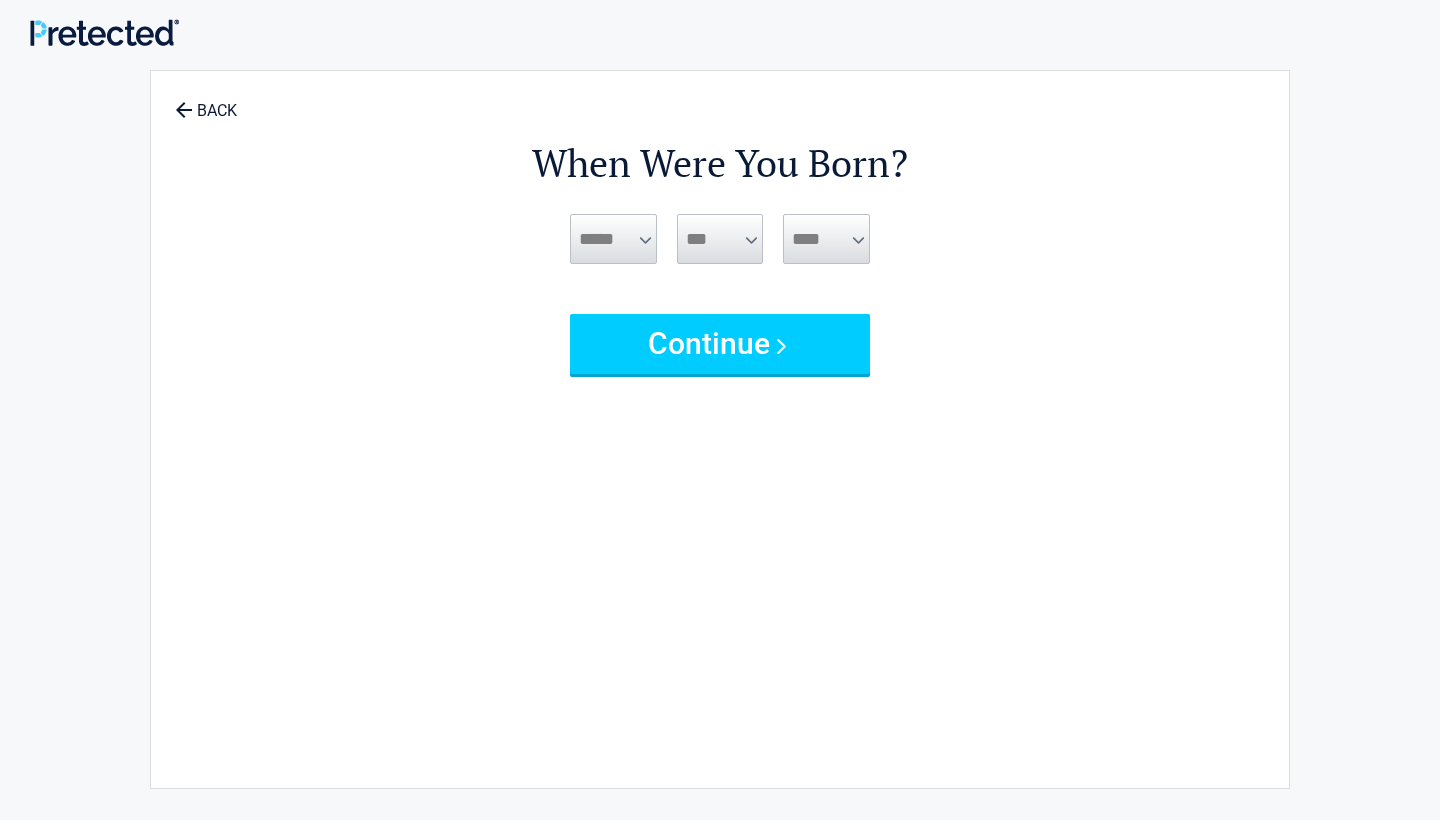 click on "*****
***
***
***
***
***
***
***
***
***
***
***
***" at bounding box center (613, 239) 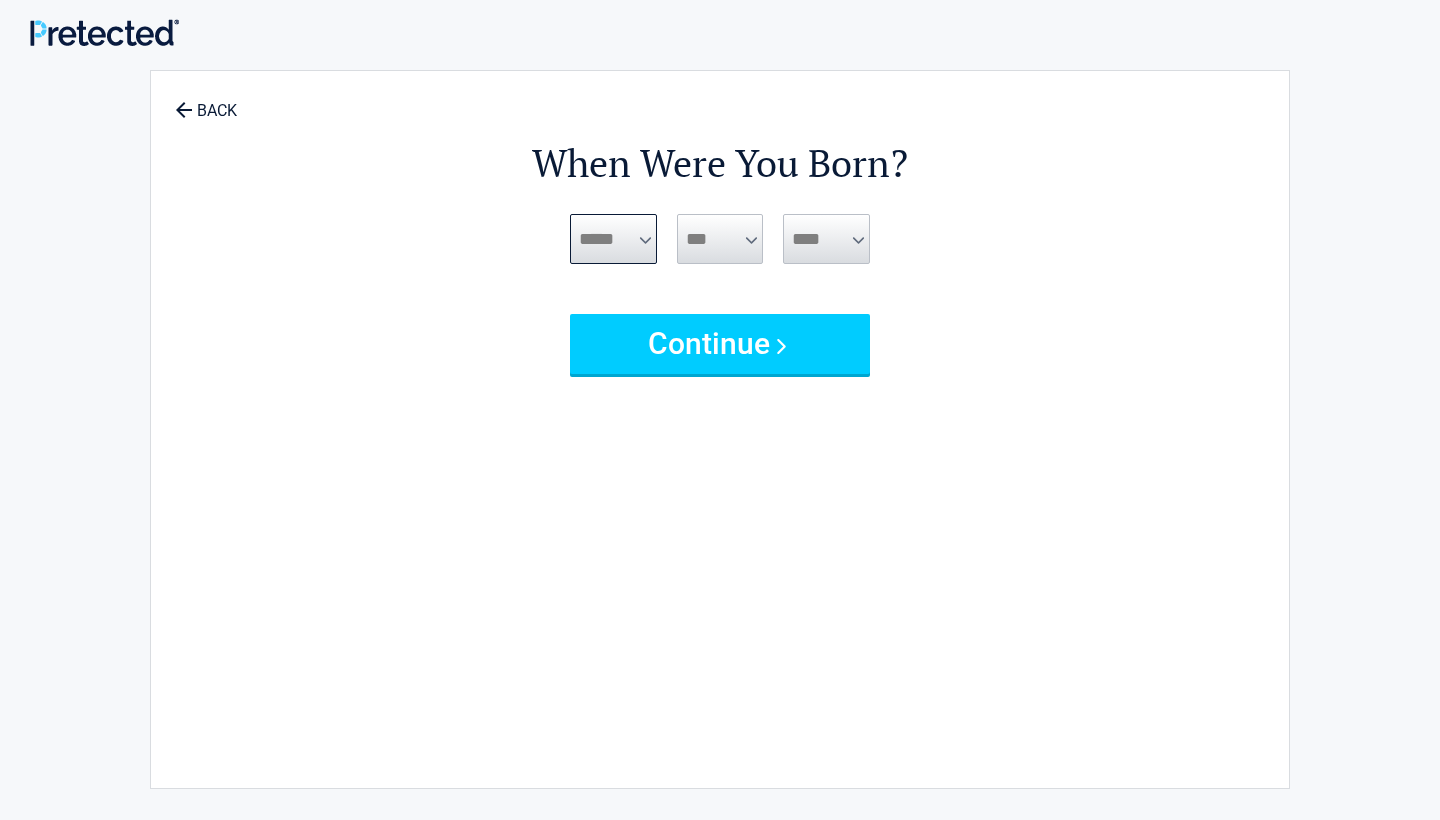 select on "*" 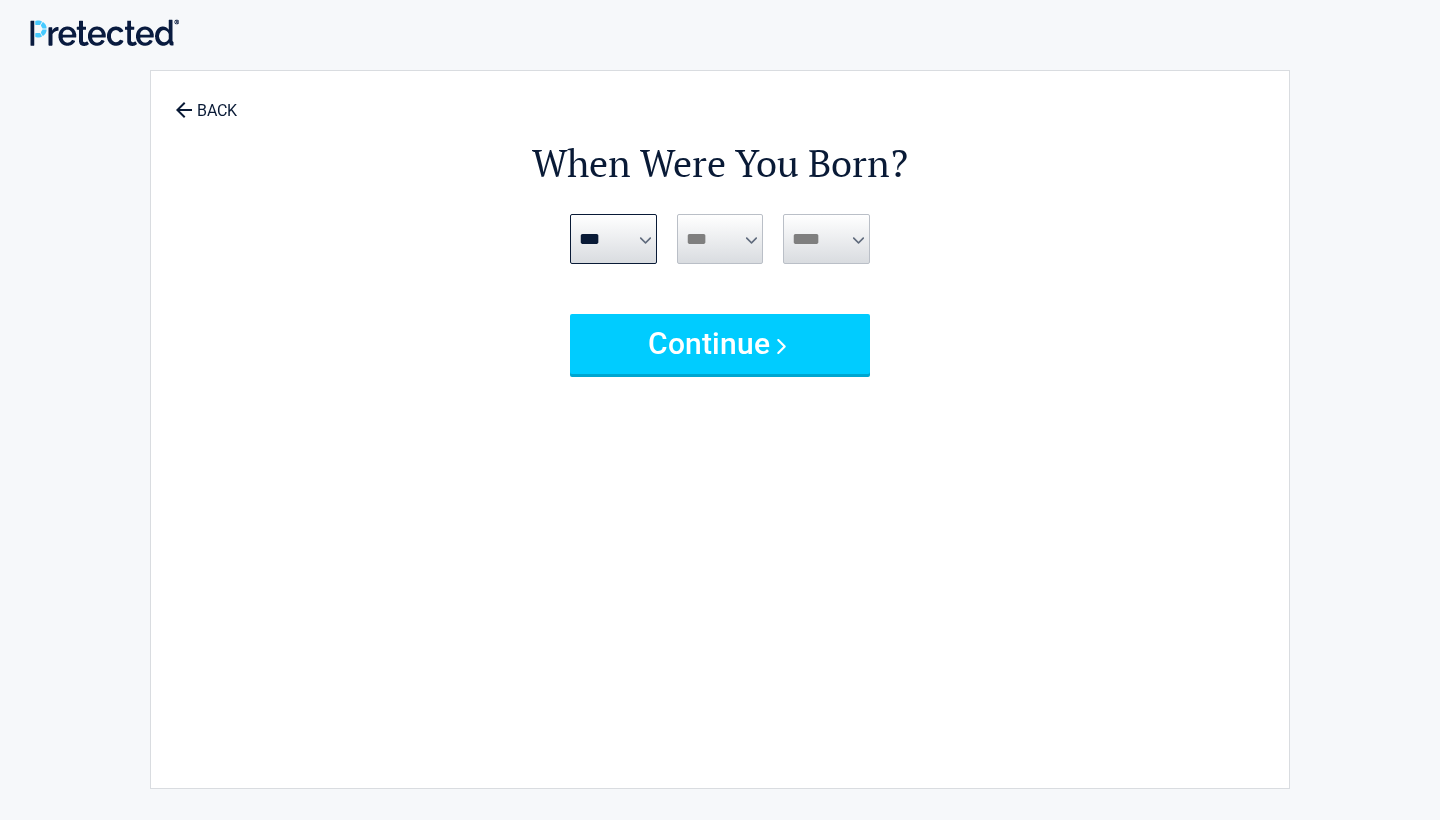 click on "*** * * * * * * * * * ** ** ** ** ** ** ** ** ** ** ** ** ** ** ** ** ** ** ** ** **" at bounding box center (720, 239) 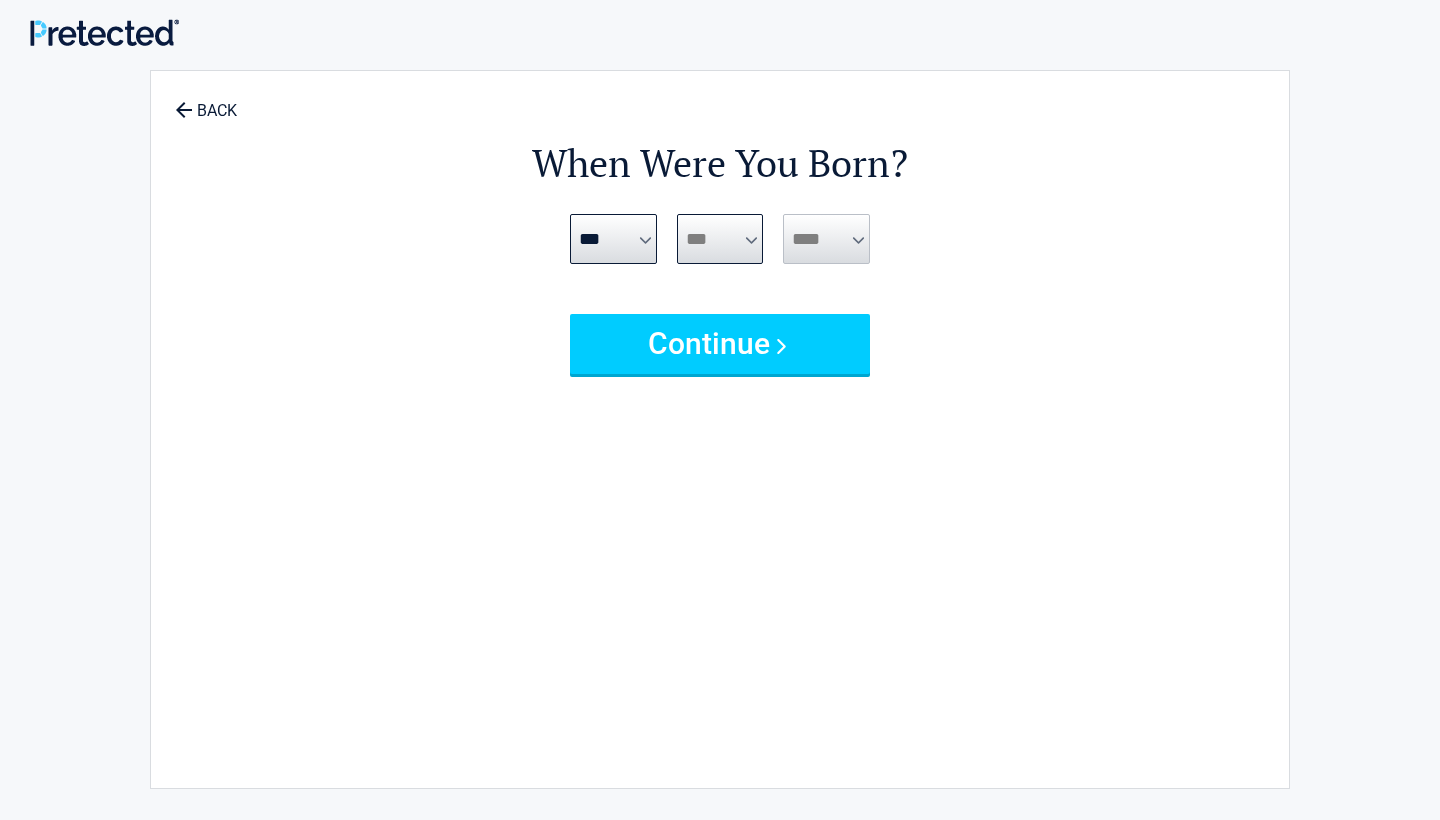 select on "**" 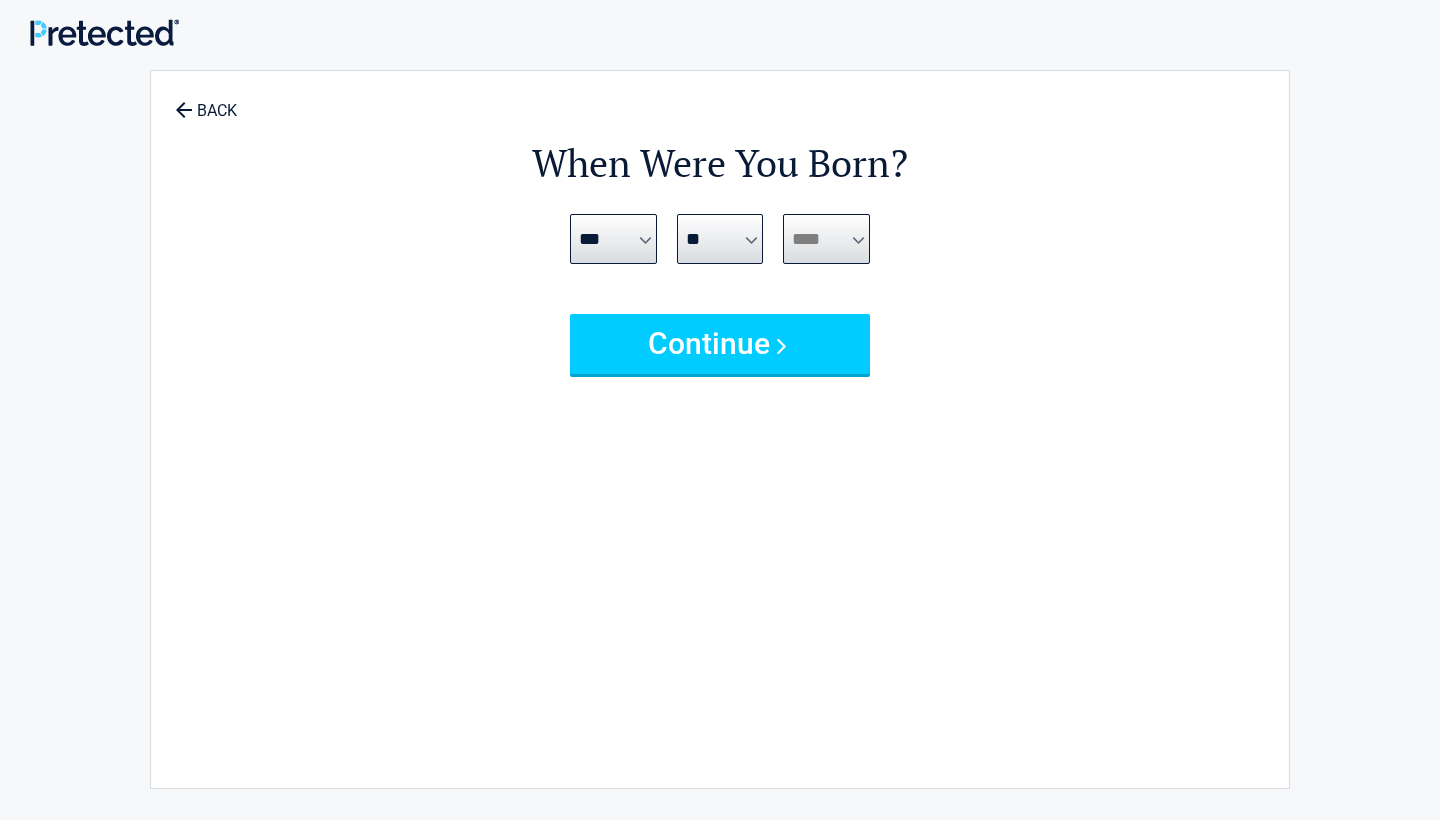 select on "****" 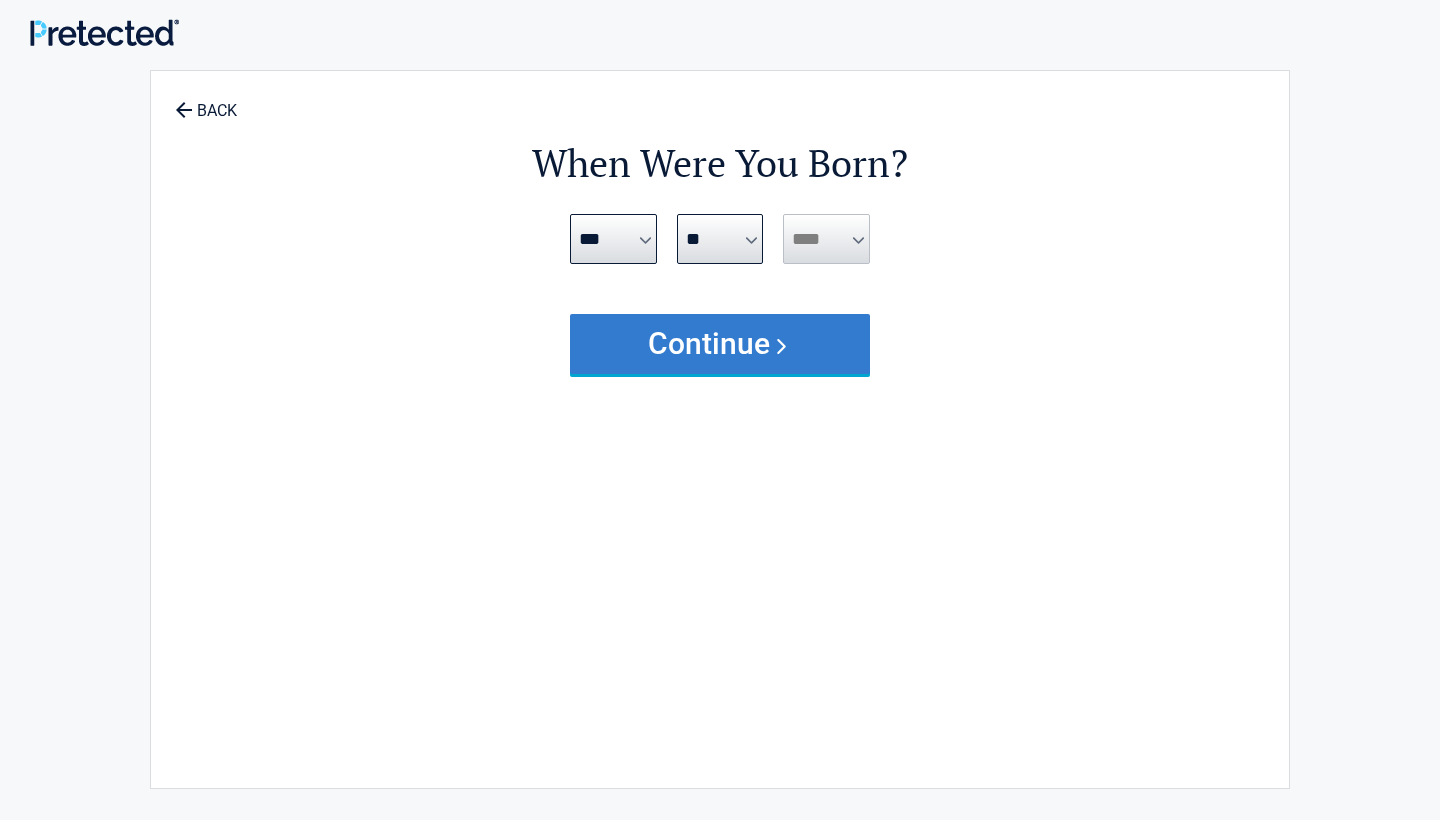 click on "Continue" at bounding box center [720, 344] 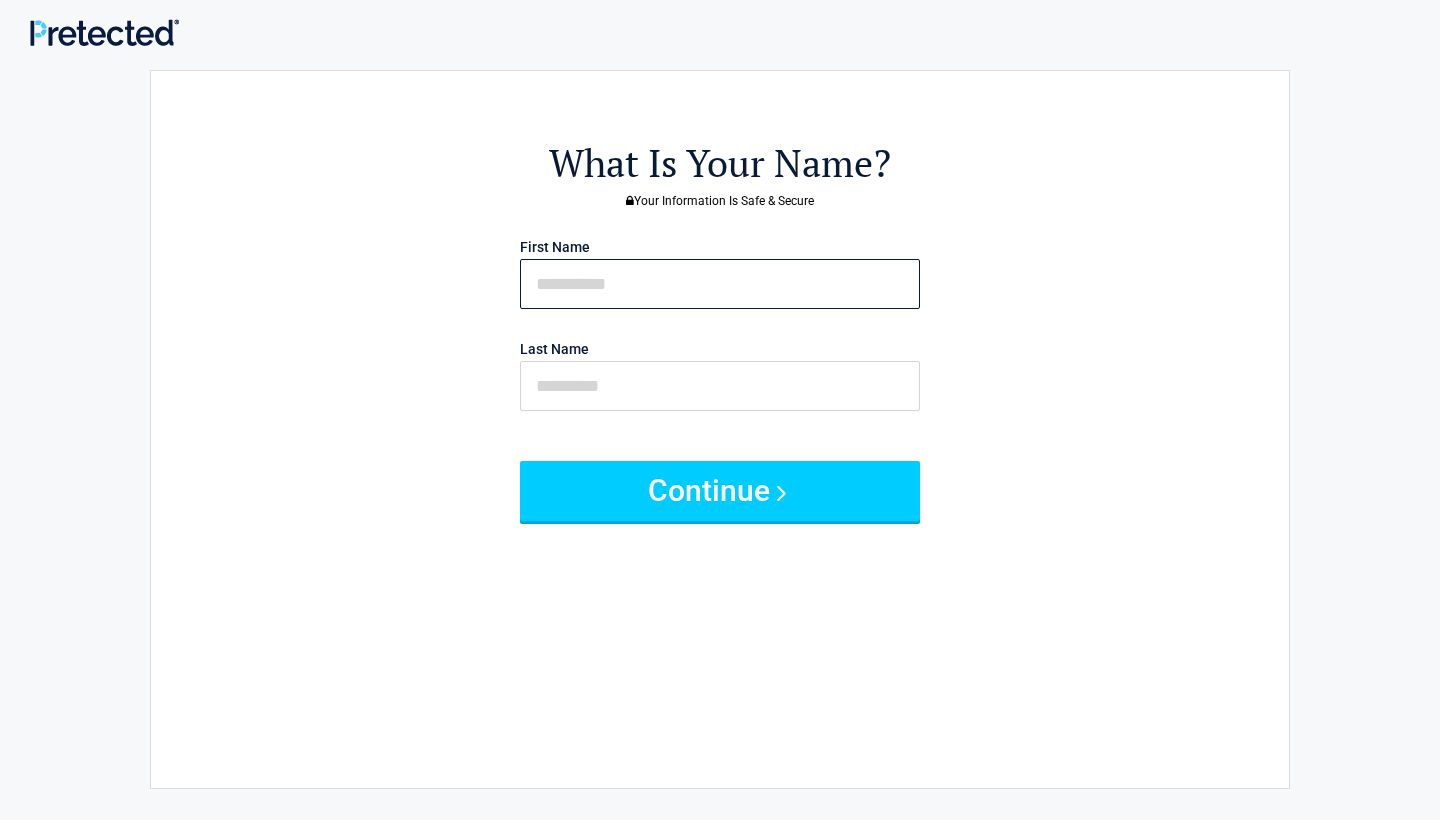 click at bounding box center [720, 284] 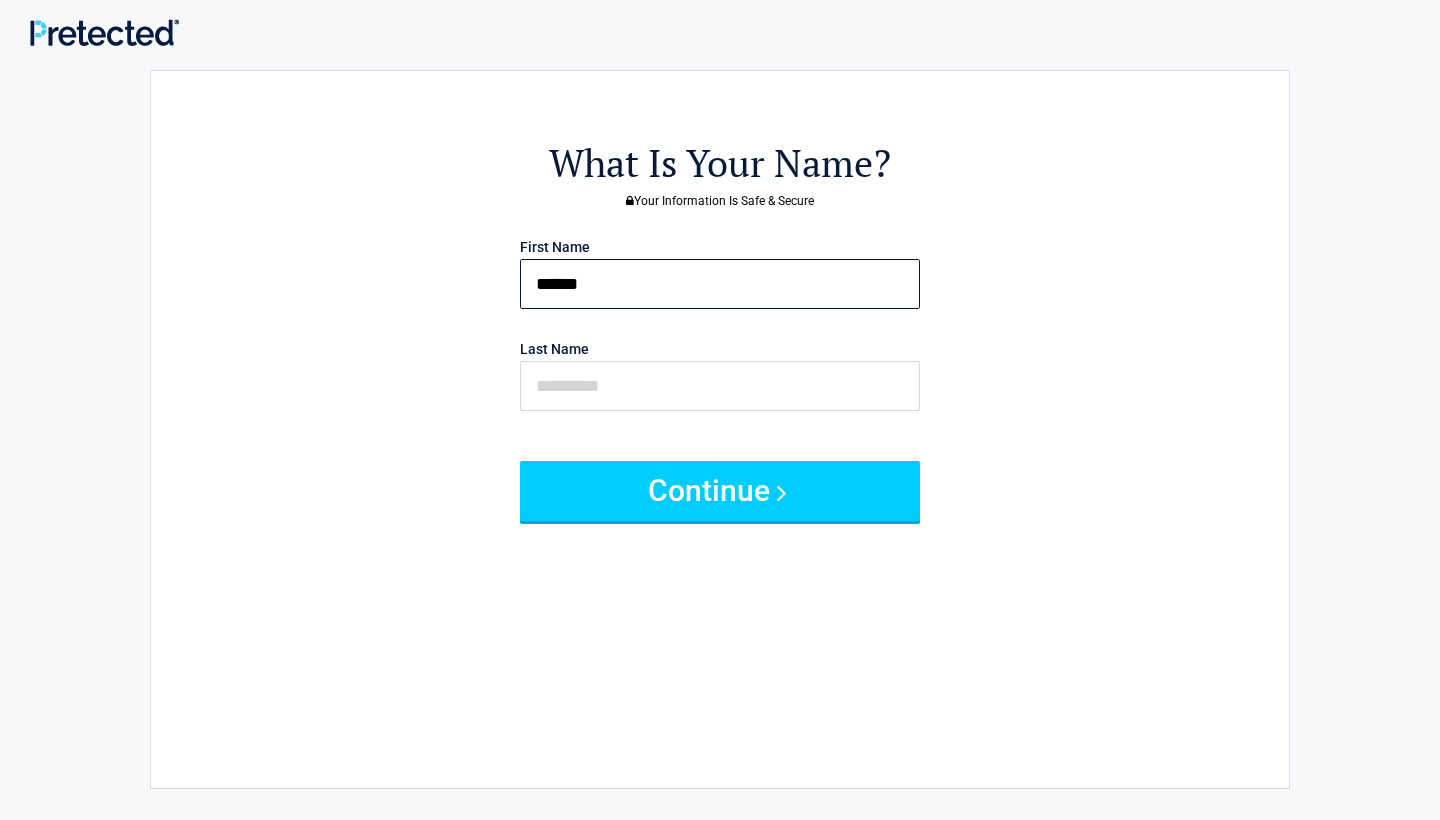 type on "******" 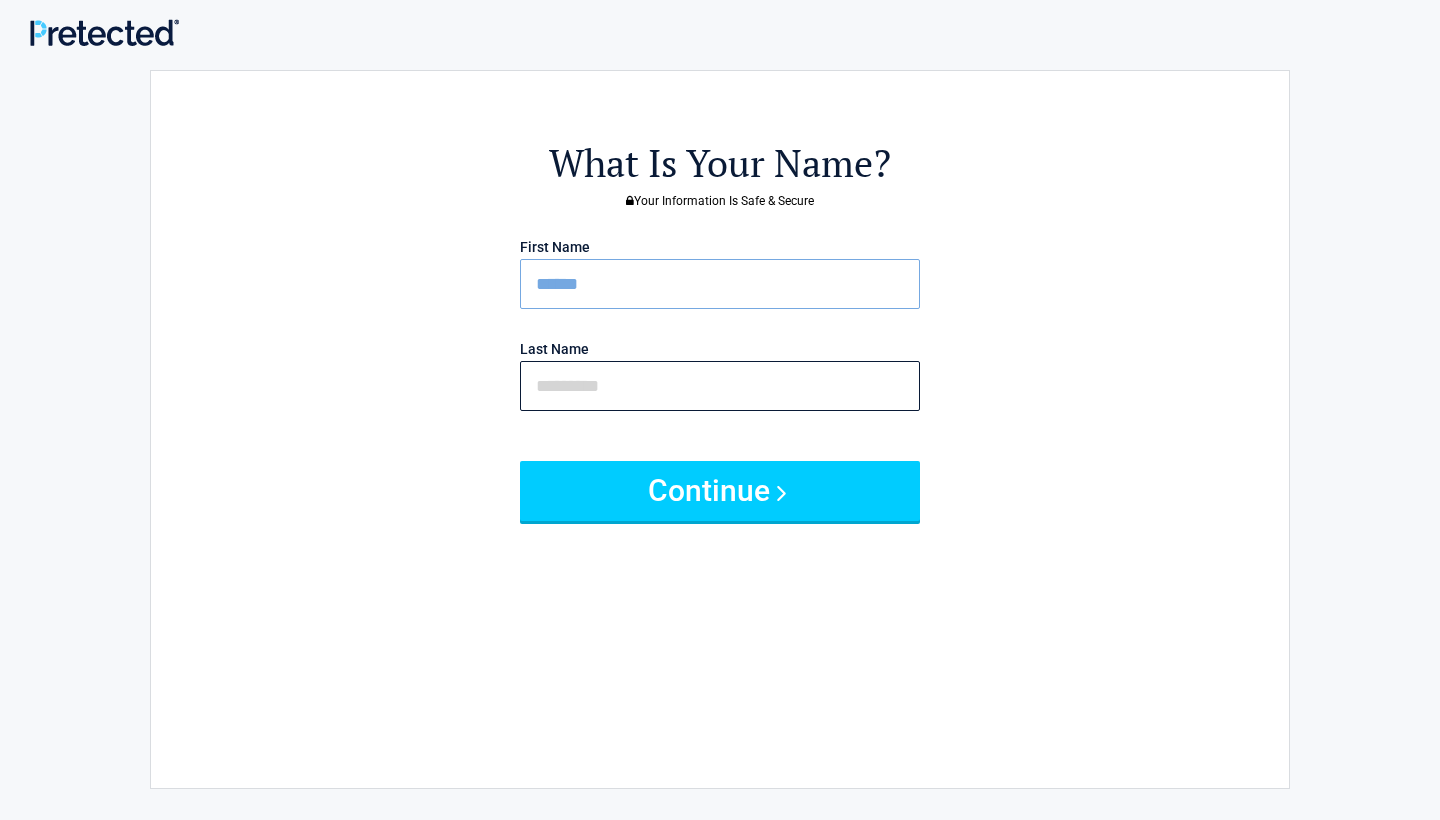 drag, startPoint x: 670, startPoint y: 268, endPoint x: 612, endPoint y: 397, distance: 141.43903 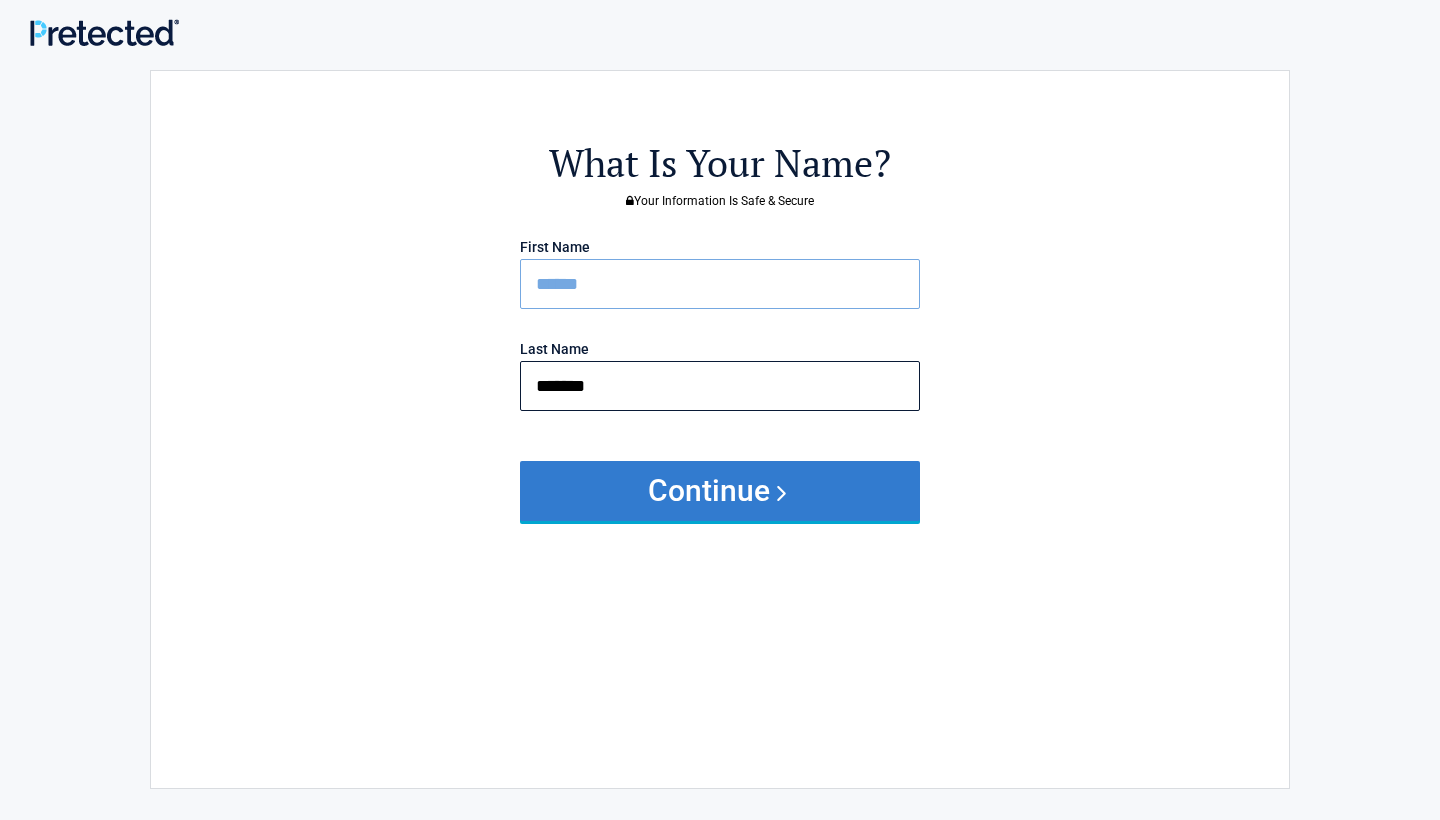 type on "*******" 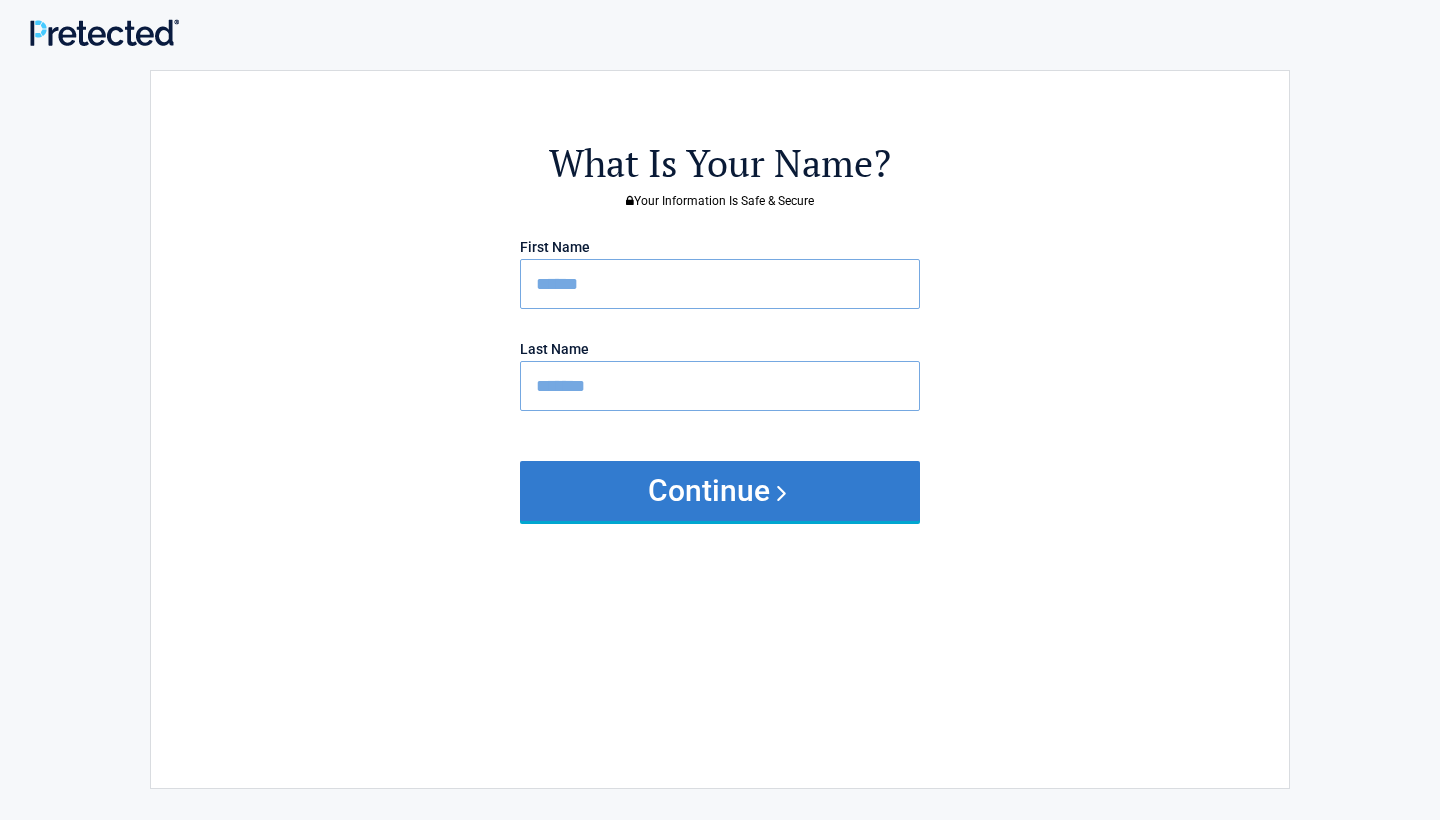 click on "Continue" at bounding box center [720, 491] 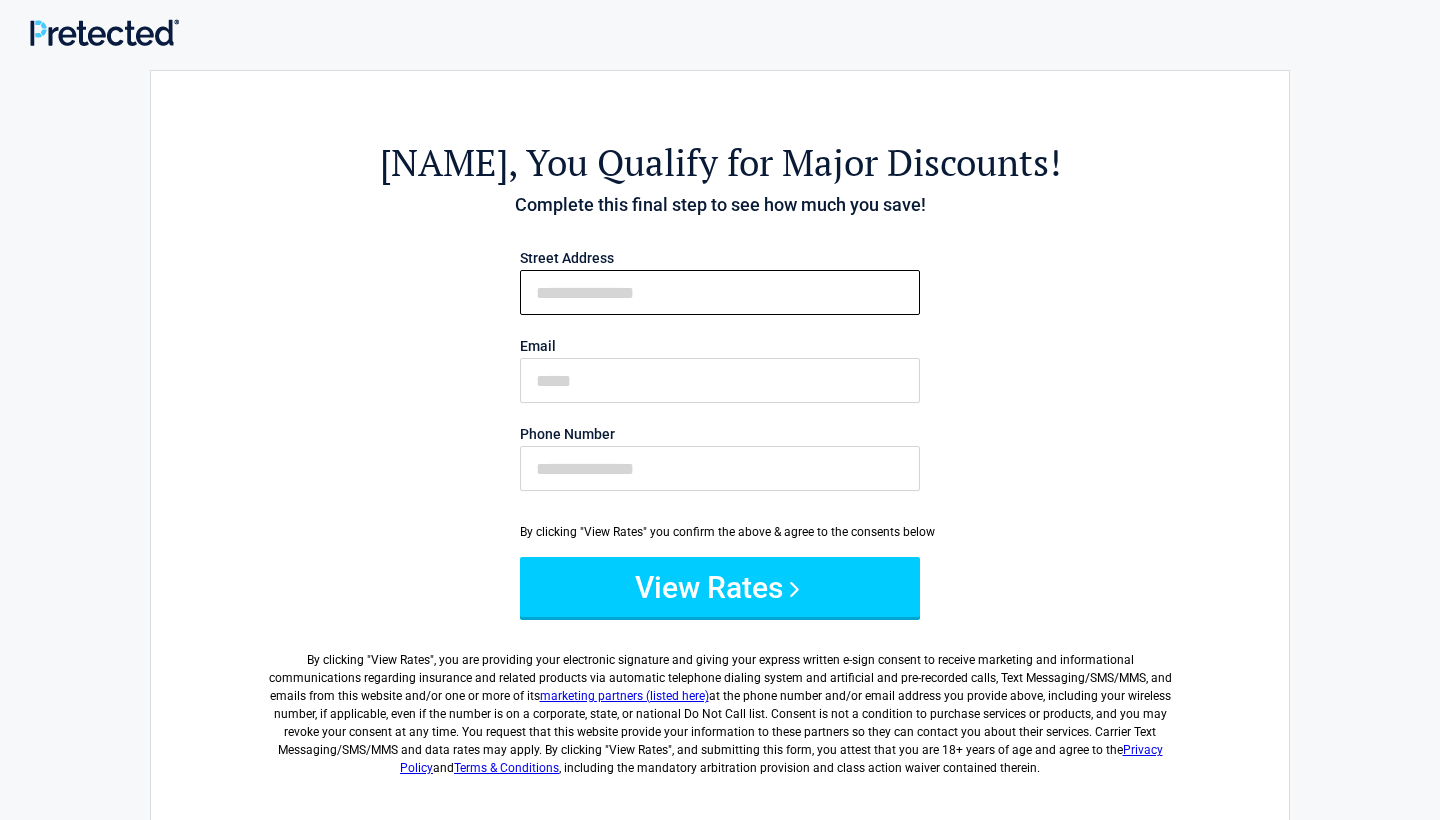 click on "First Name" at bounding box center [720, 292] 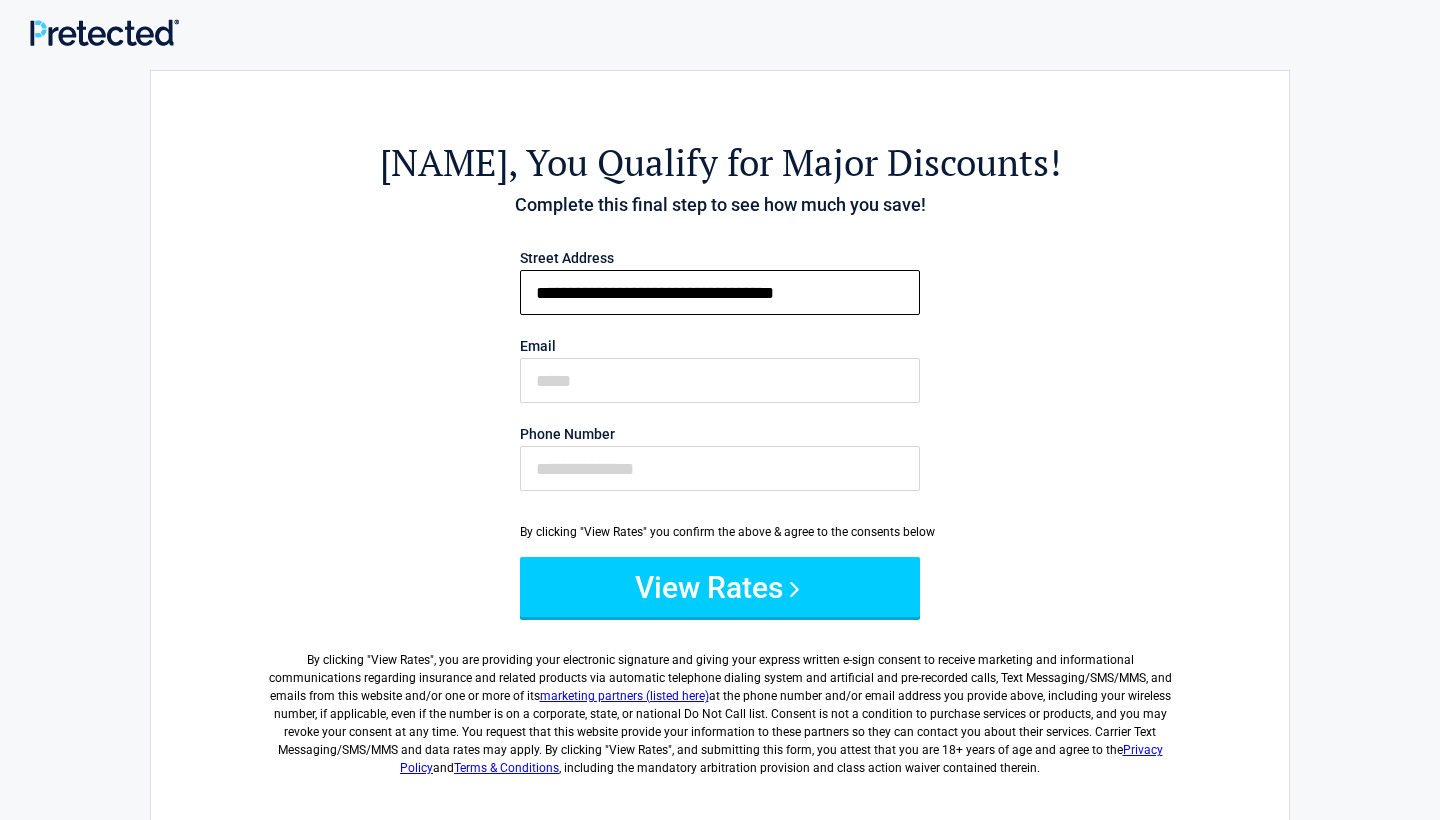 type on "**********" 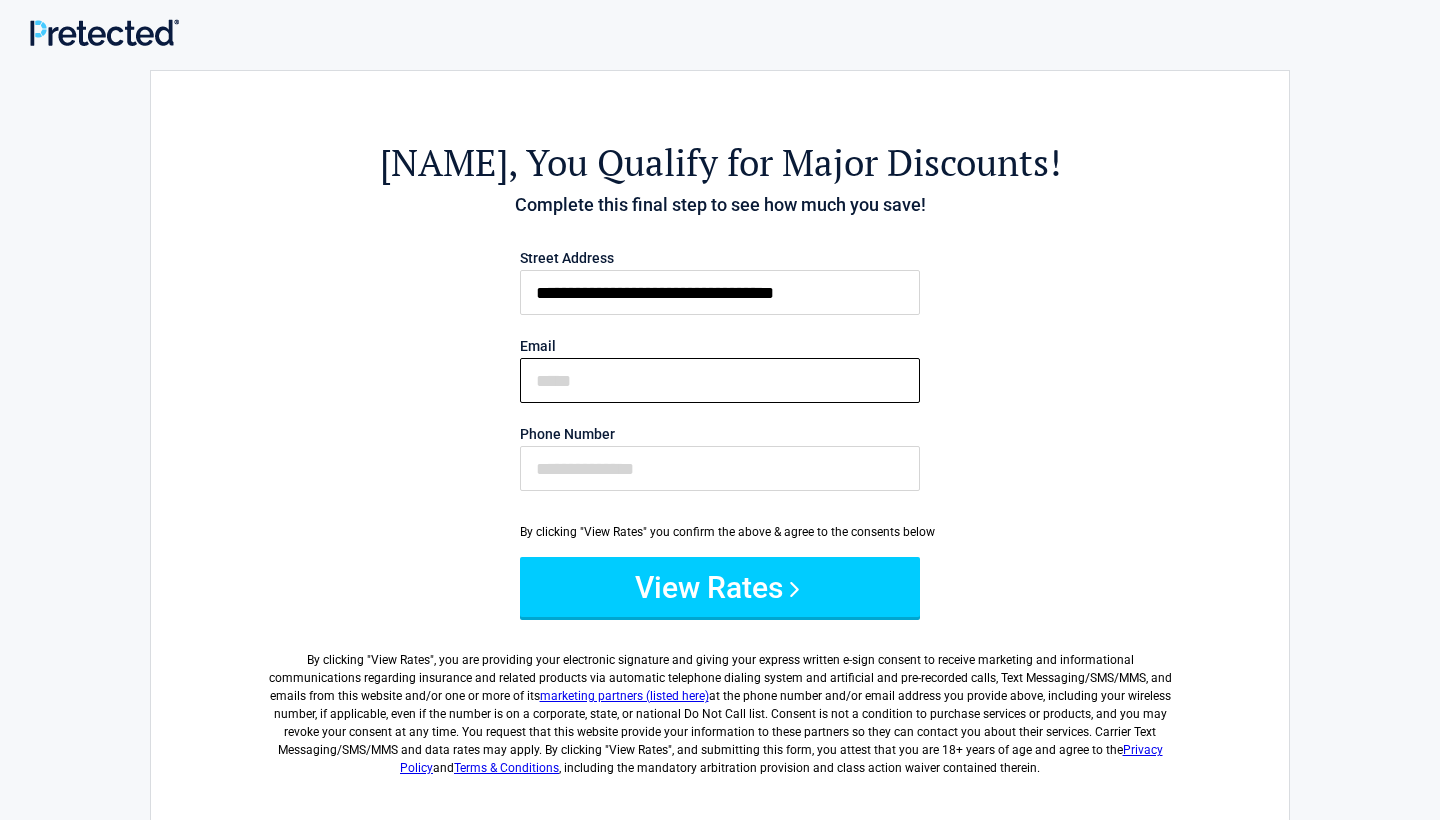 click on "Email" at bounding box center (720, 380) 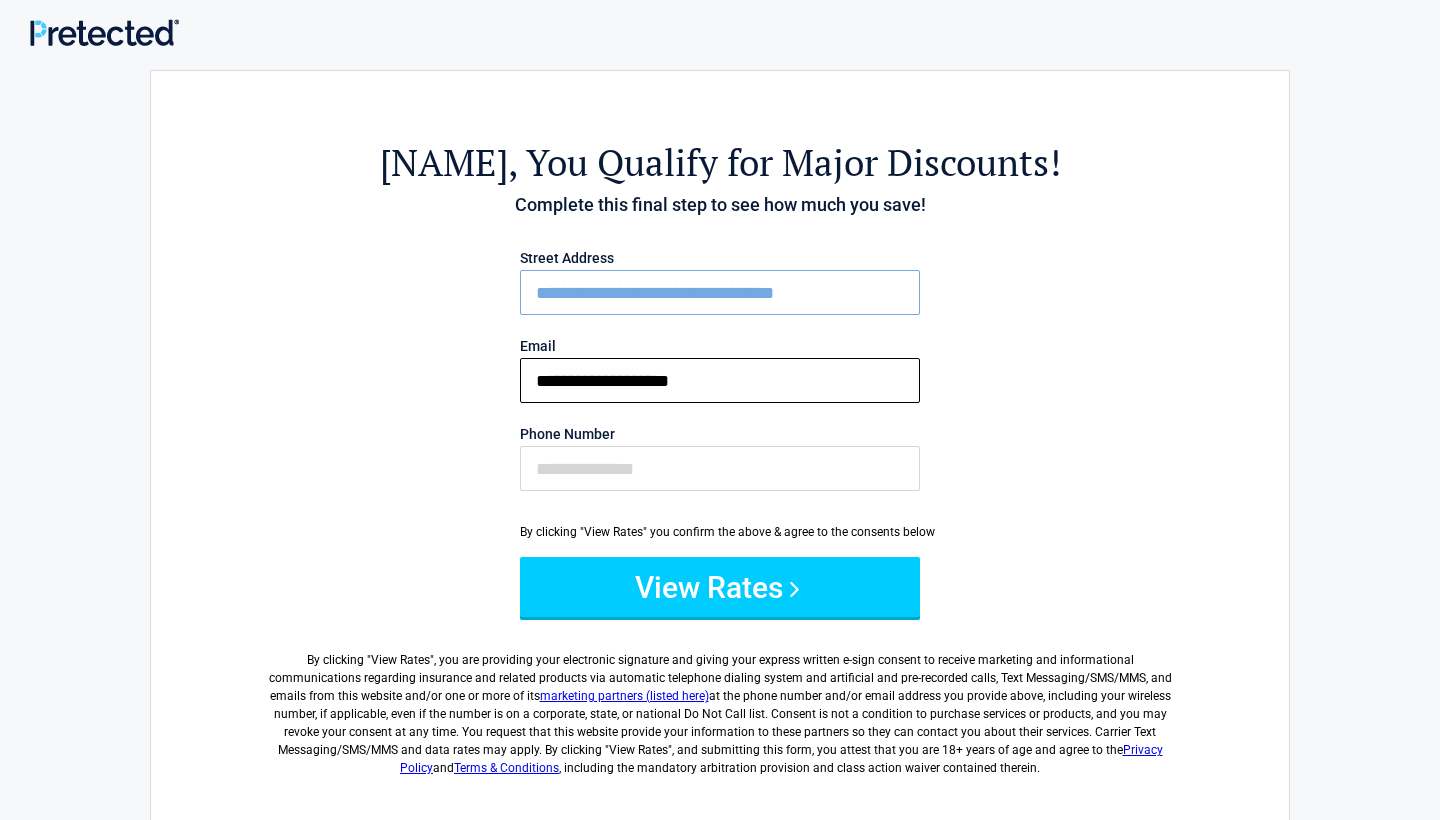 type on "**********" 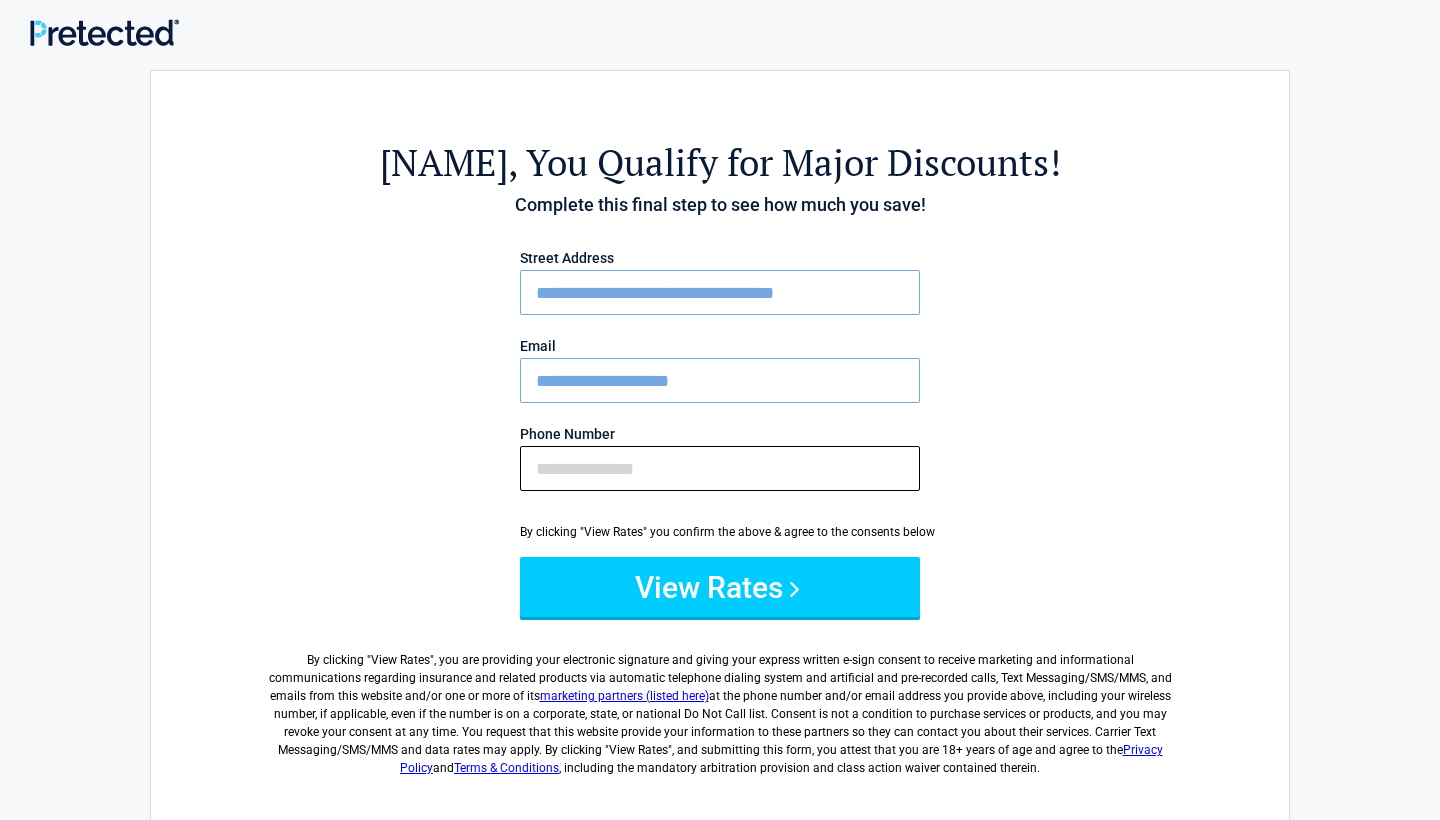 click on "Phone Number" at bounding box center (720, 468) 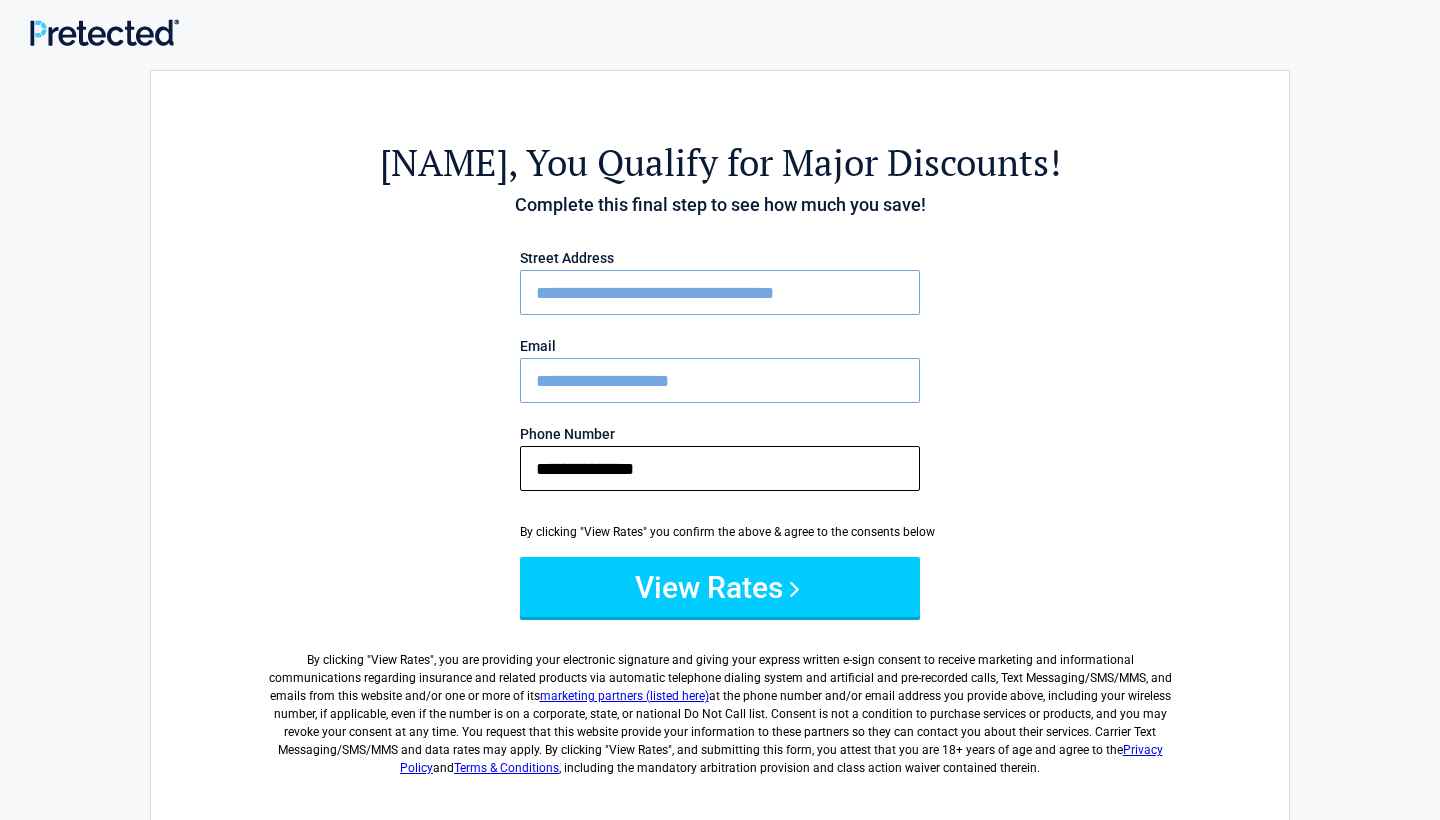 type on "**********" 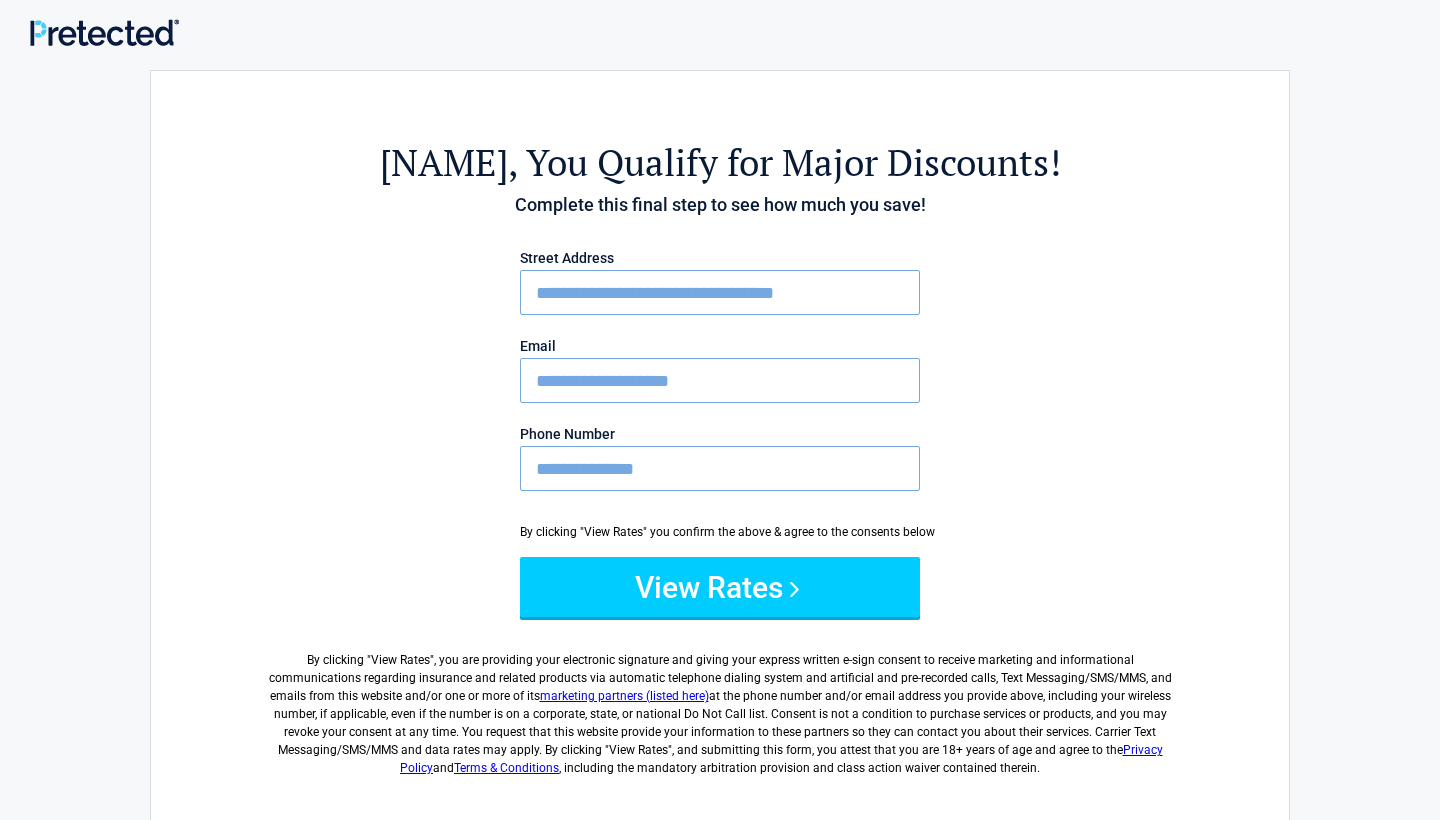 click on "**********" at bounding box center (720, 444) 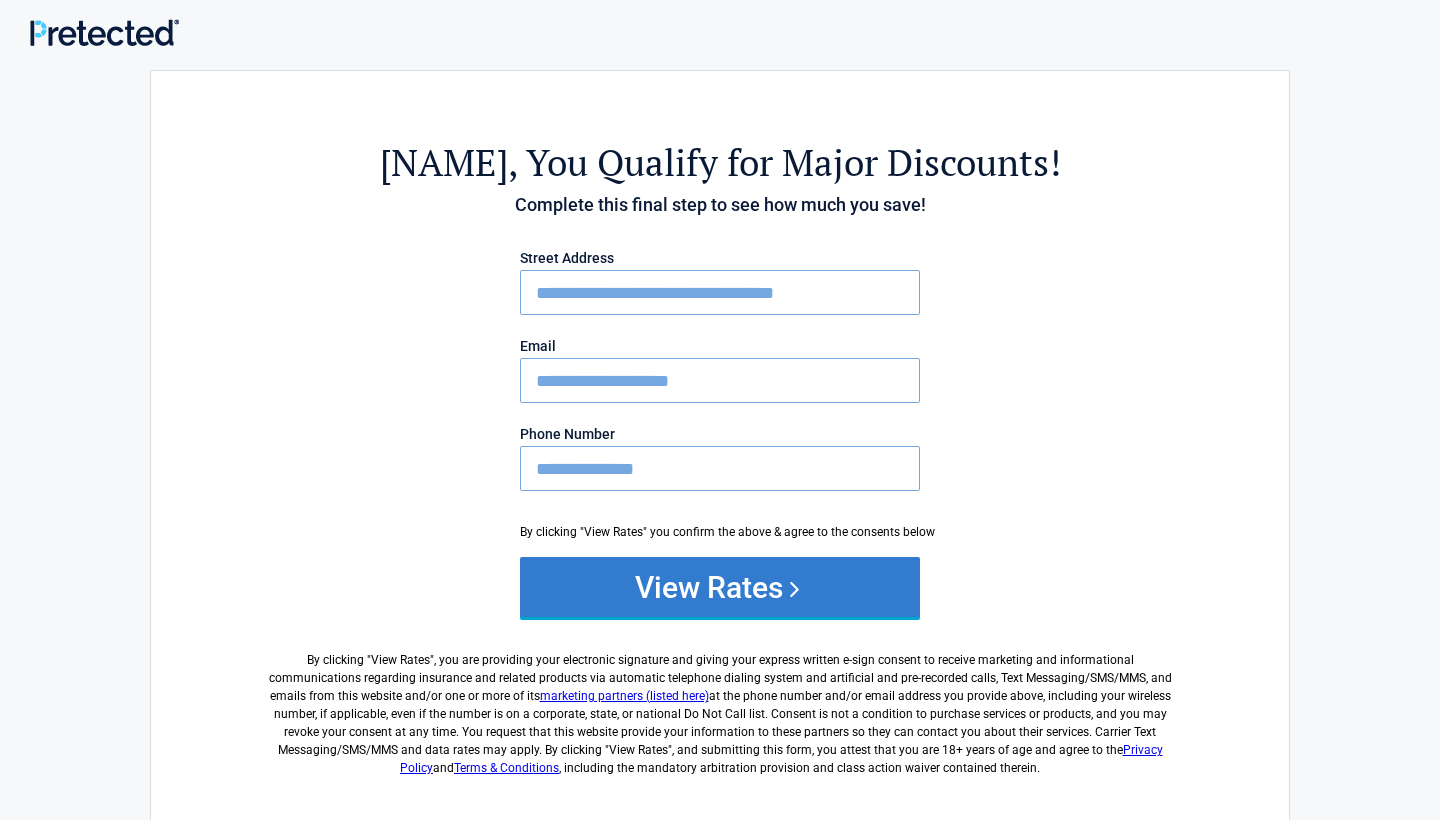 click on "View Rates" at bounding box center [720, 587] 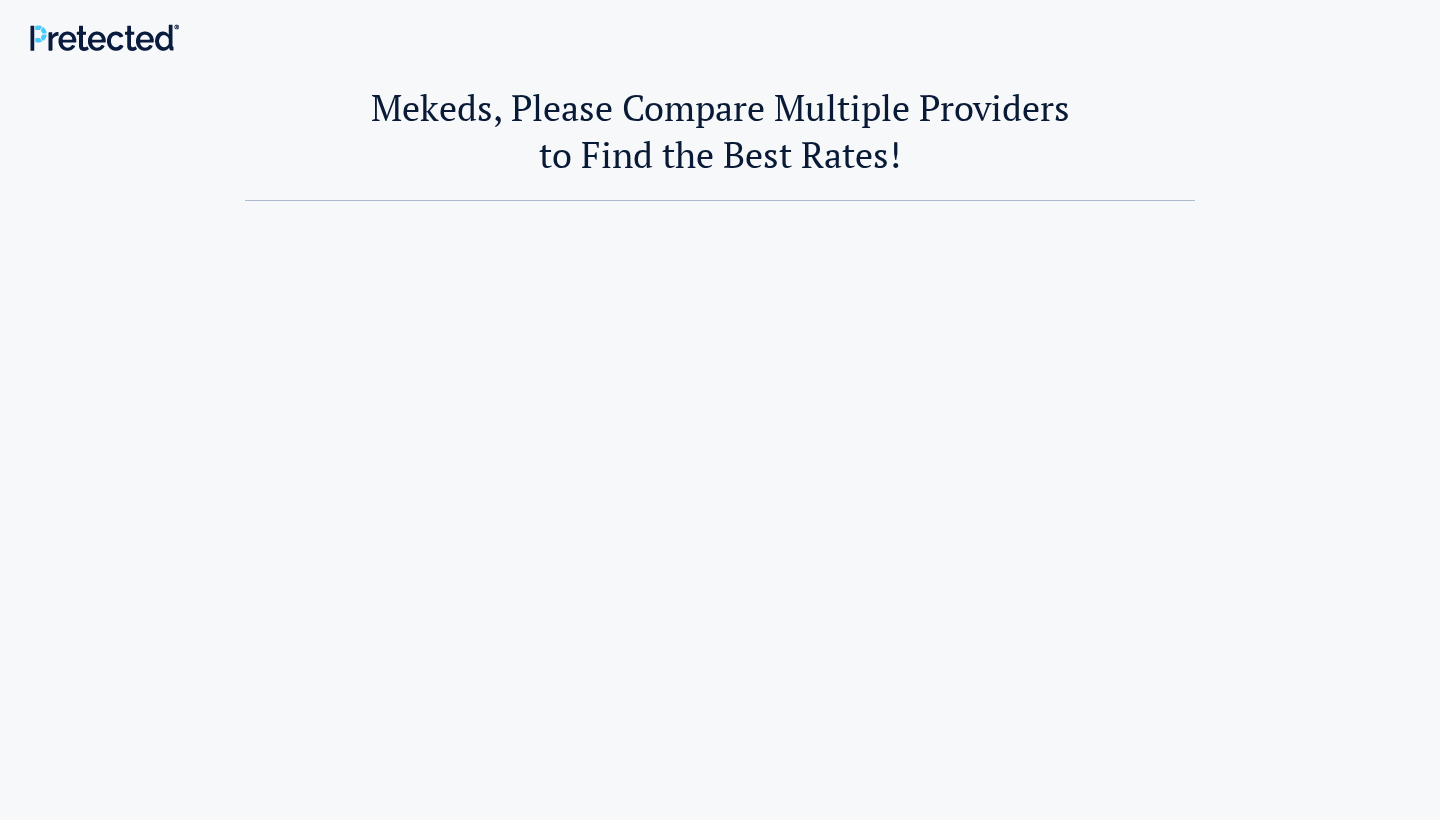 scroll, scrollTop: 0, scrollLeft: 0, axis: both 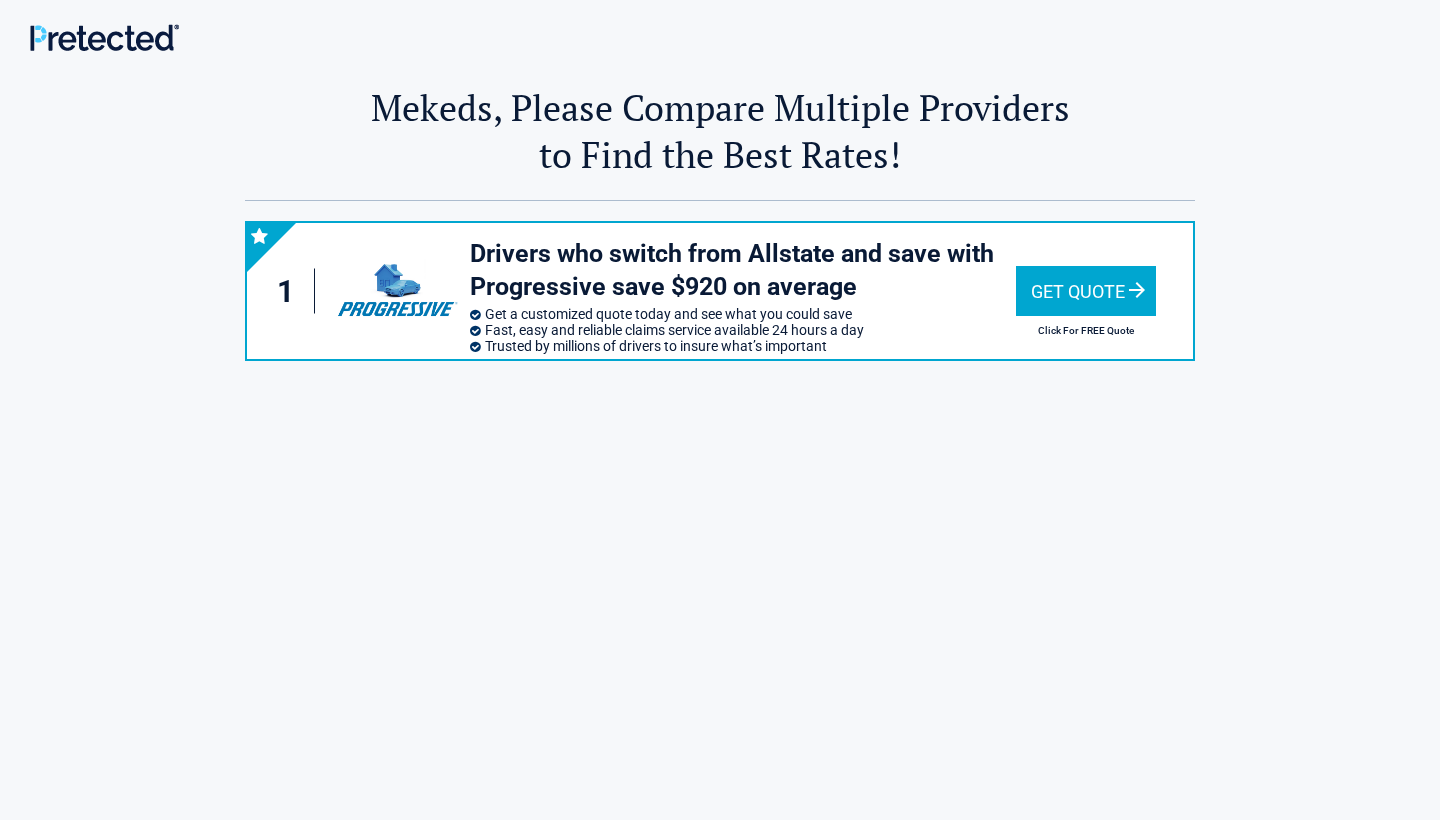 click on "Get Quote" at bounding box center (1086, 291) 